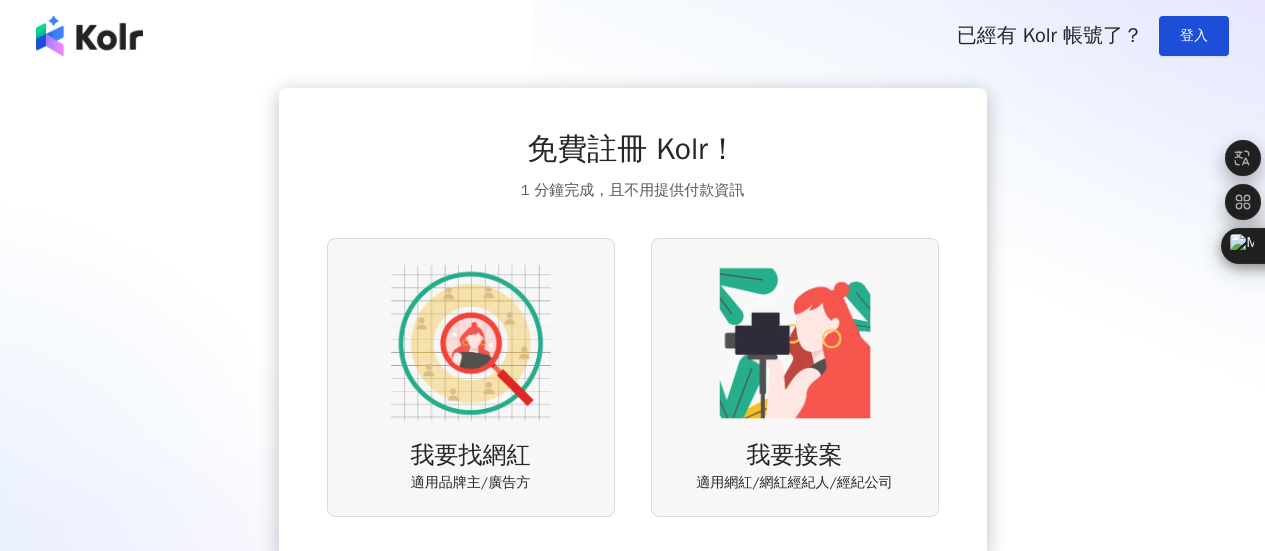 scroll, scrollTop: 0, scrollLeft: 0, axis: both 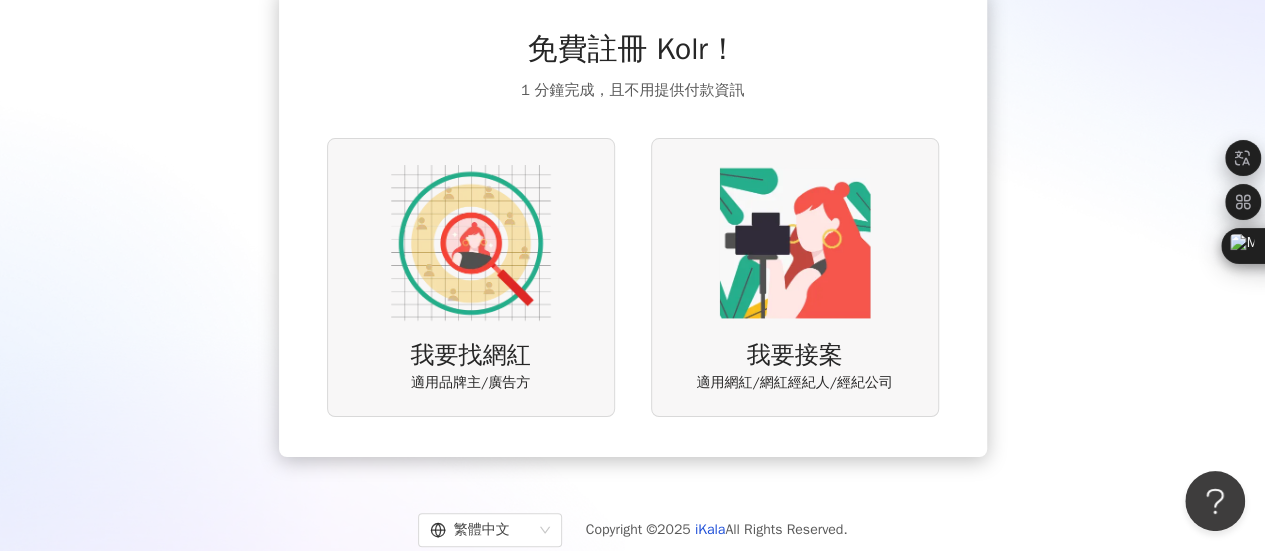 click at bounding box center [795, 243] 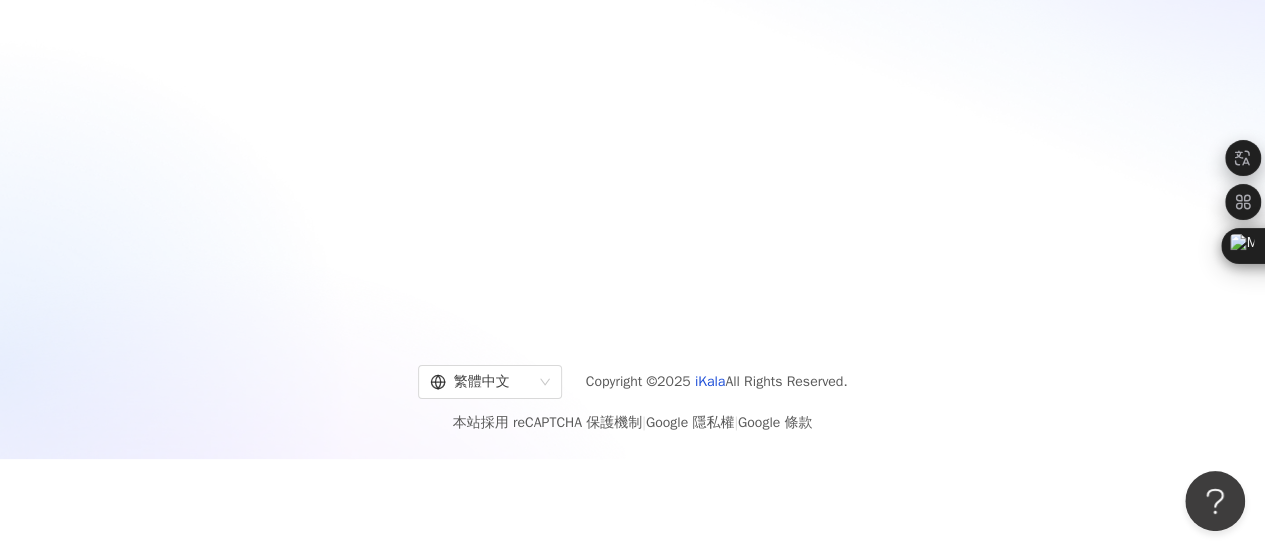 scroll, scrollTop: 0, scrollLeft: 0, axis: both 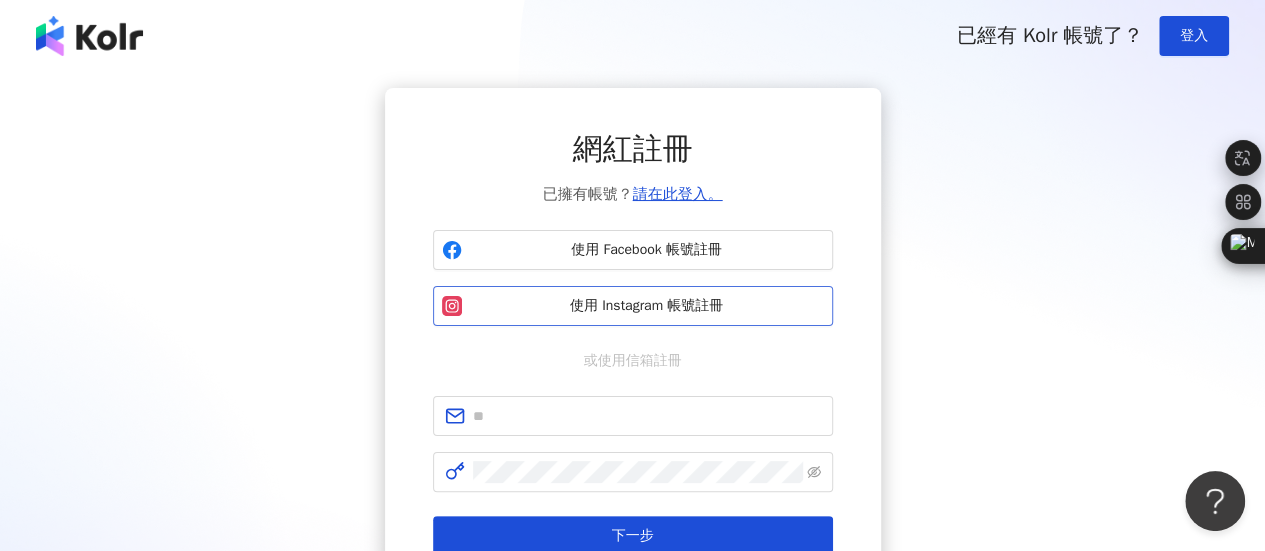 click on "使用 Instagram 帳號註冊" at bounding box center (647, 306) 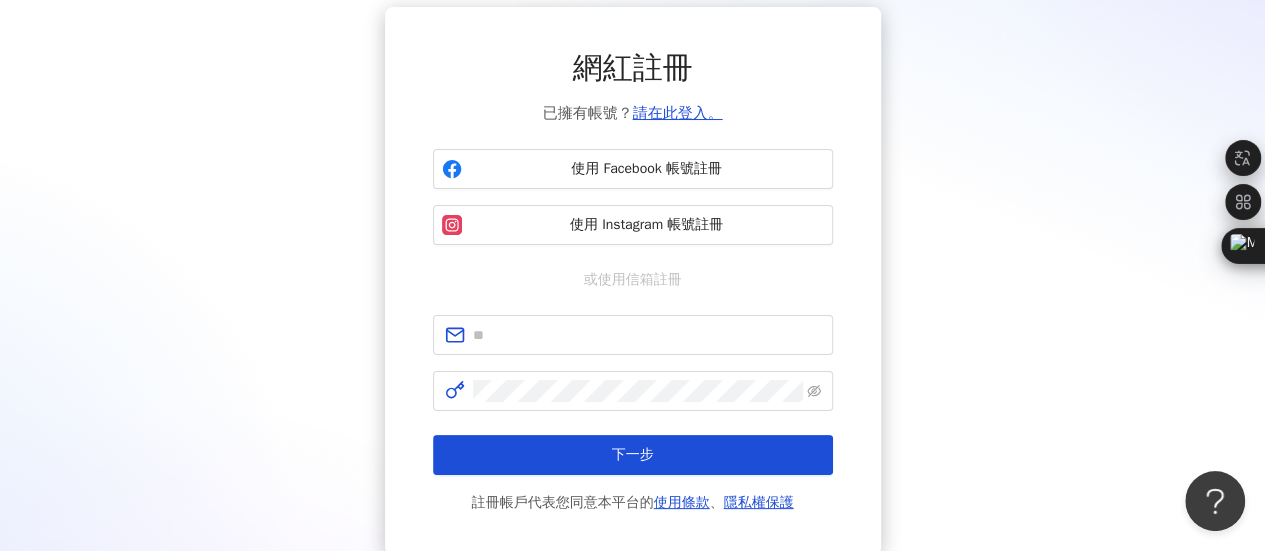 scroll, scrollTop: 100, scrollLeft: 0, axis: vertical 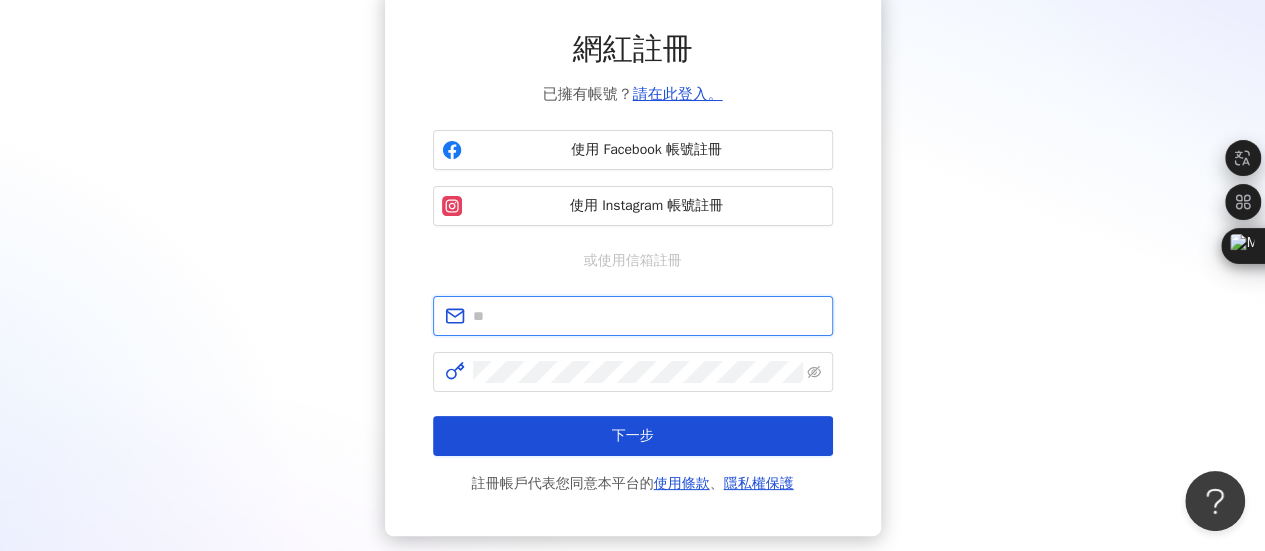 click at bounding box center [647, 316] 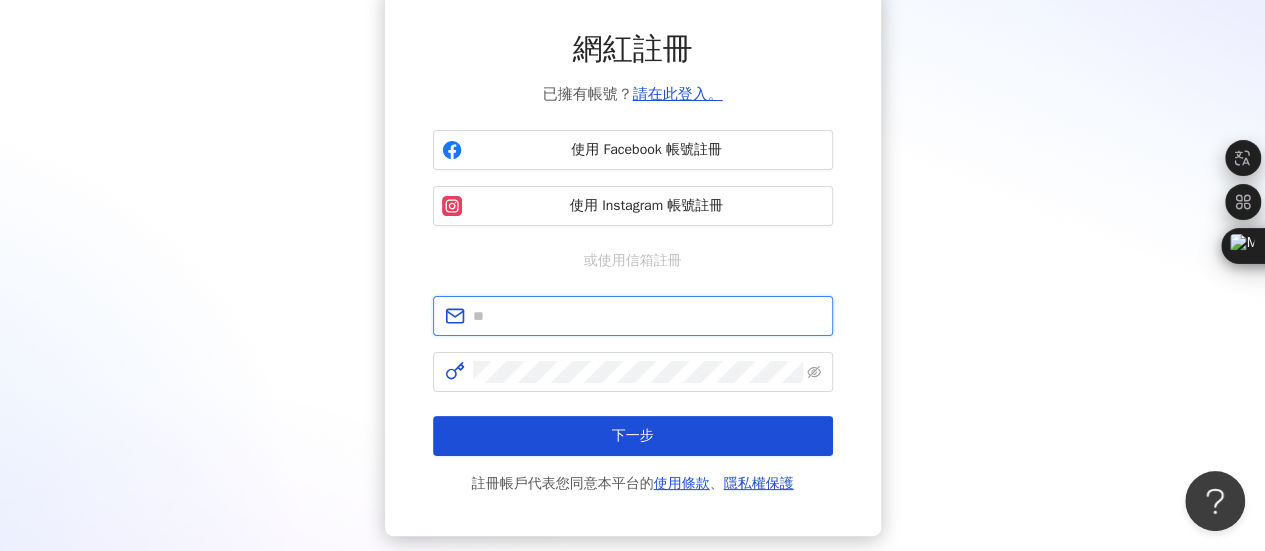 type on "**********" 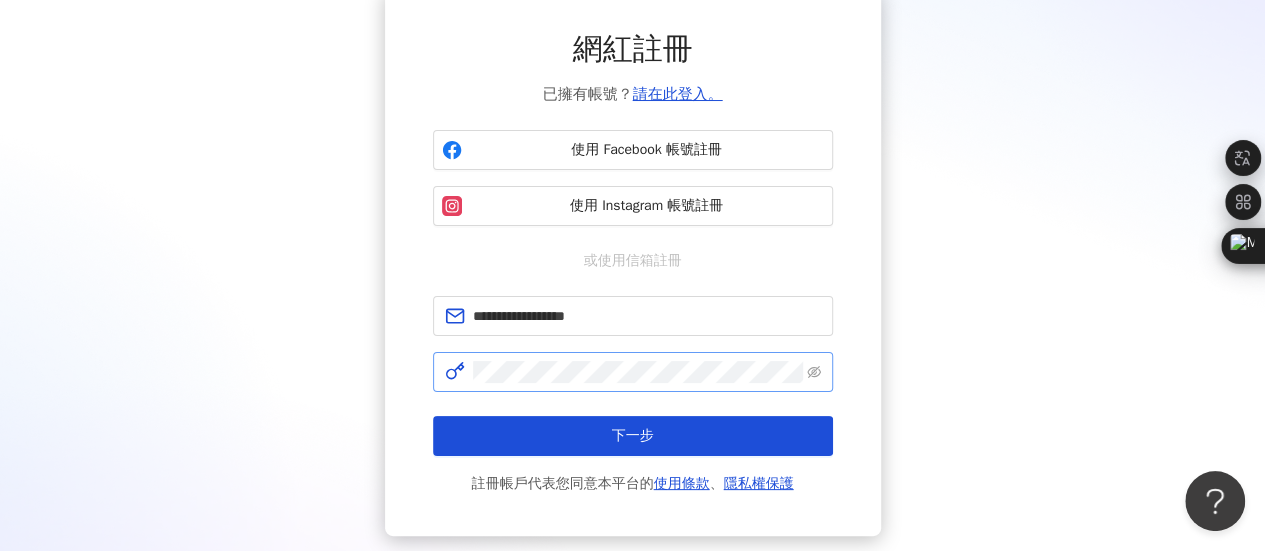 click at bounding box center (633, 372) 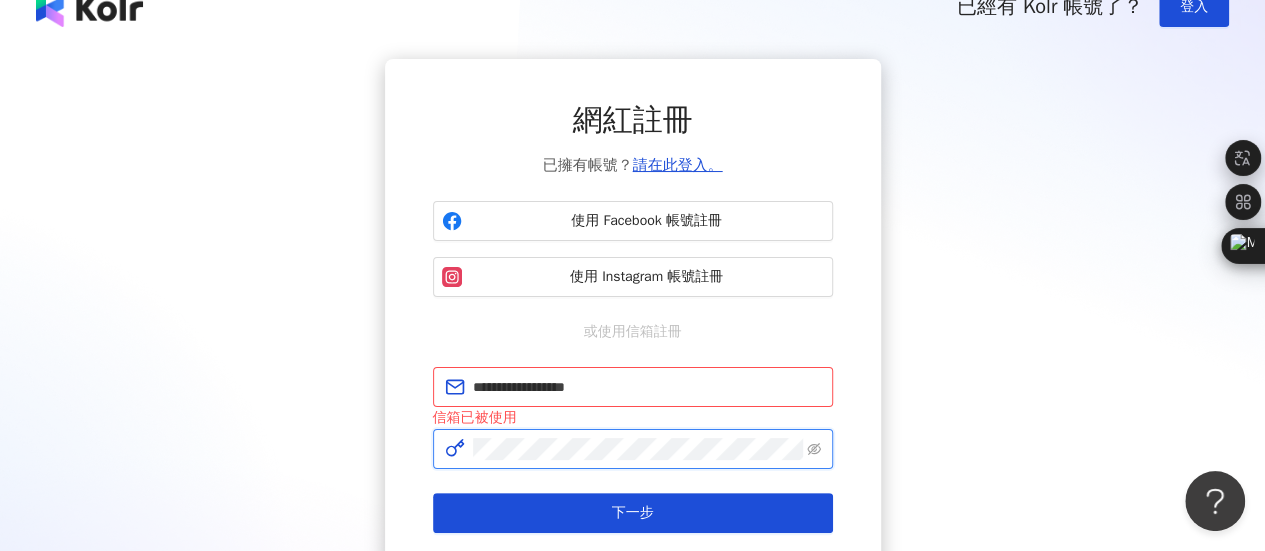 scroll, scrollTop: 0, scrollLeft: 0, axis: both 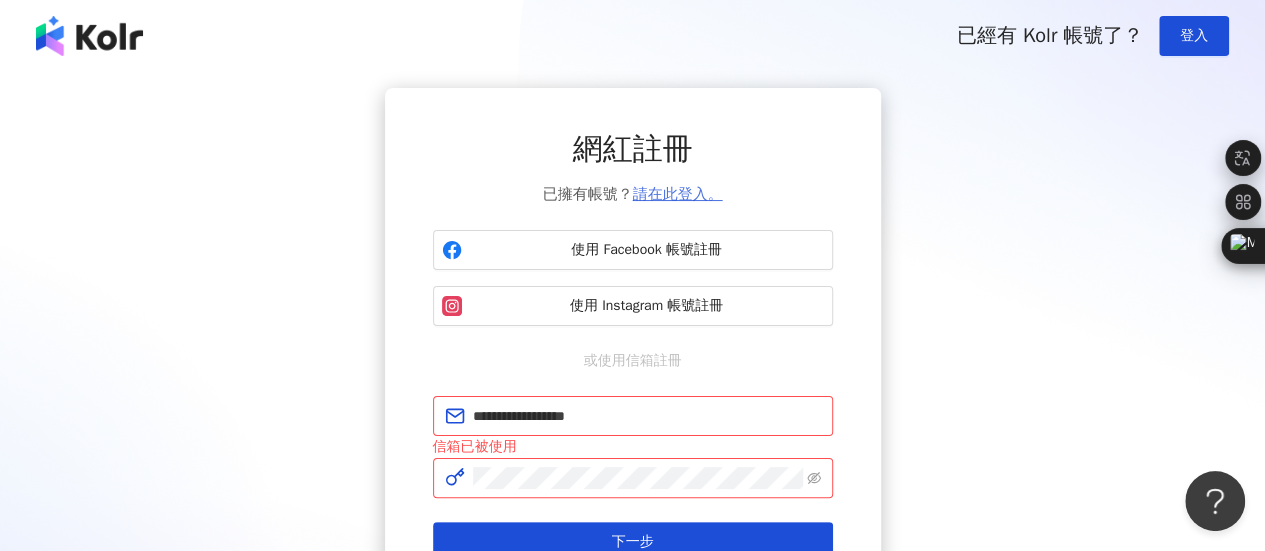 click on "請在此登入。" at bounding box center [678, 194] 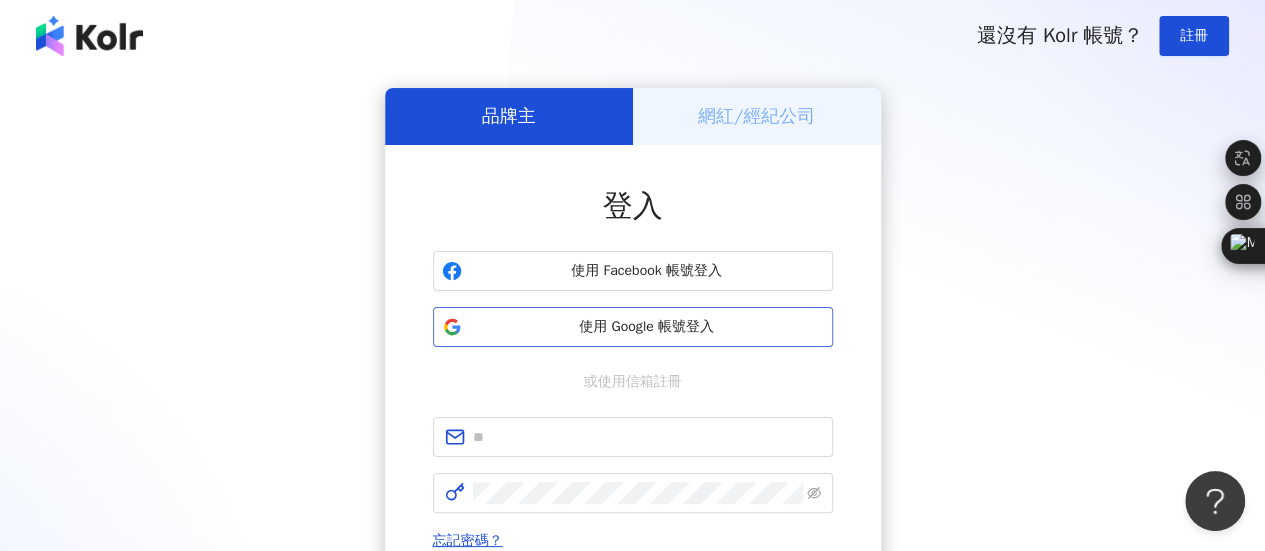 scroll, scrollTop: 100, scrollLeft: 0, axis: vertical 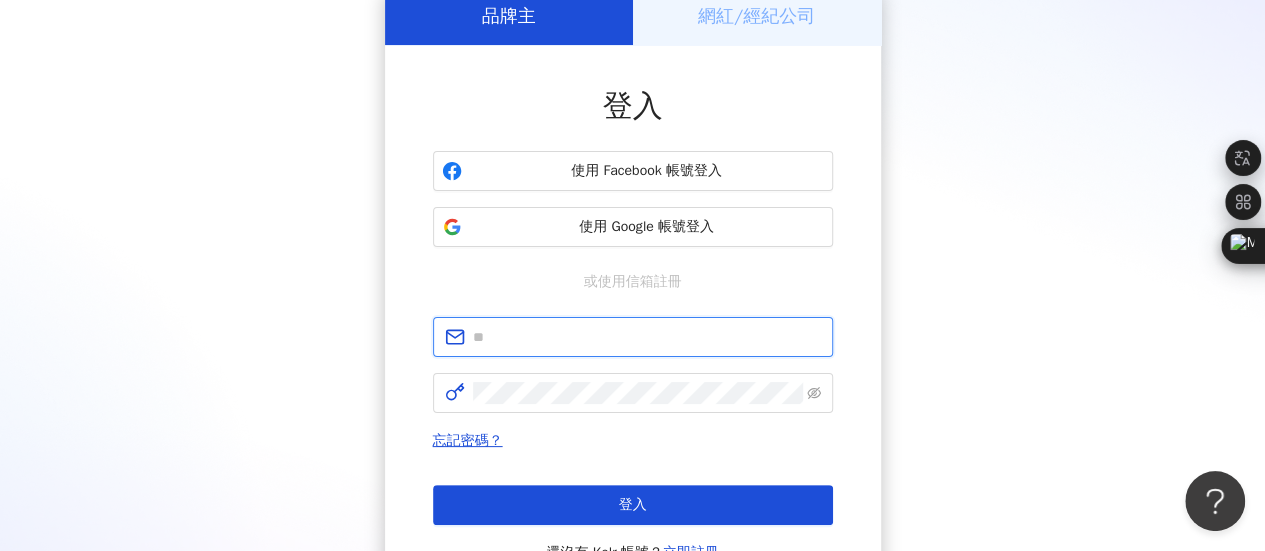 click at bounding box center [647, 337] 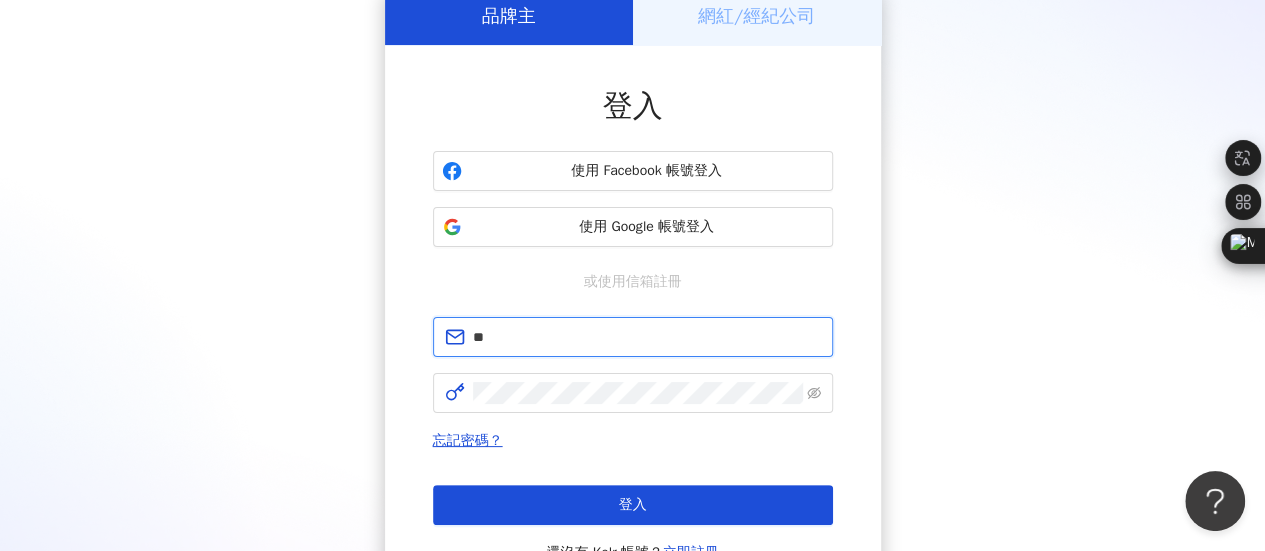 type on "**********" 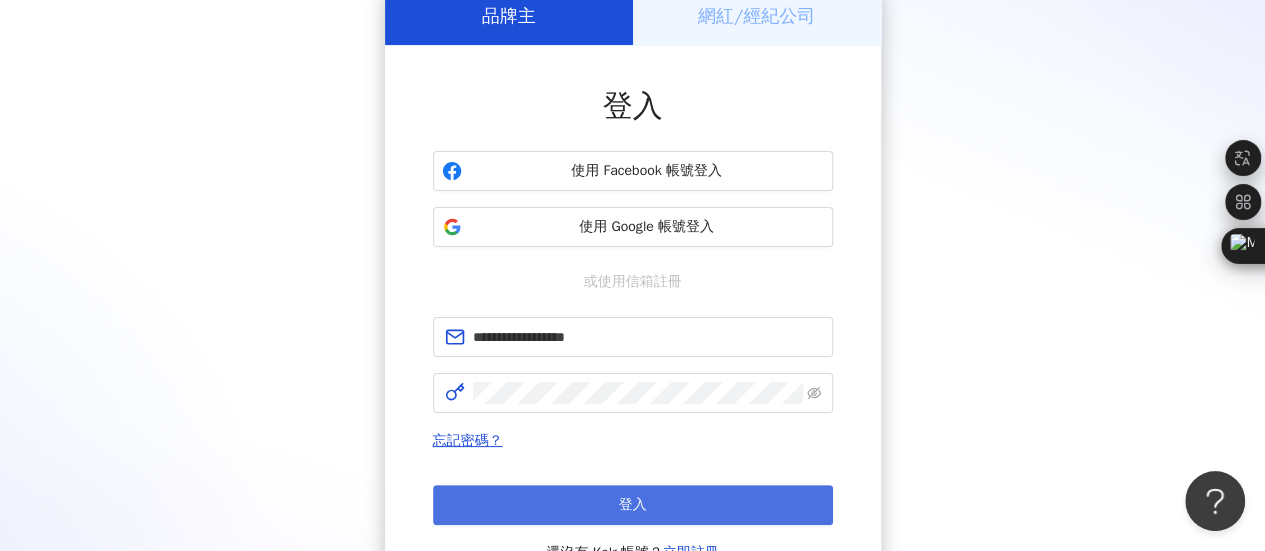 click on "登入" at bounding box center [633, 505] 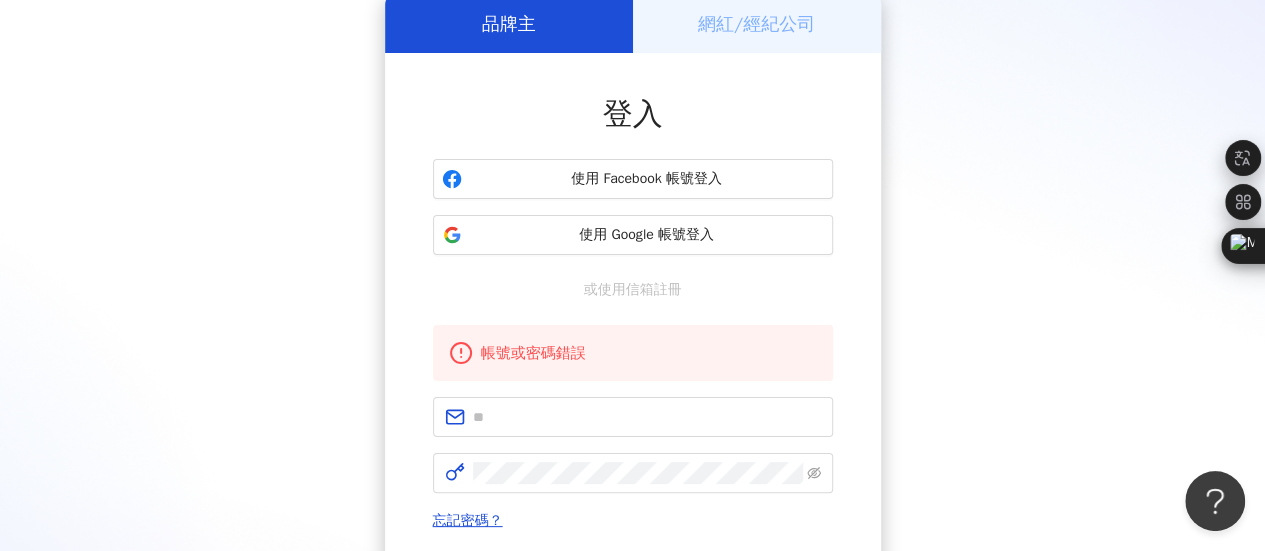 scroll, scrollTop: 100, scrollLeft: 0, axis: vertical 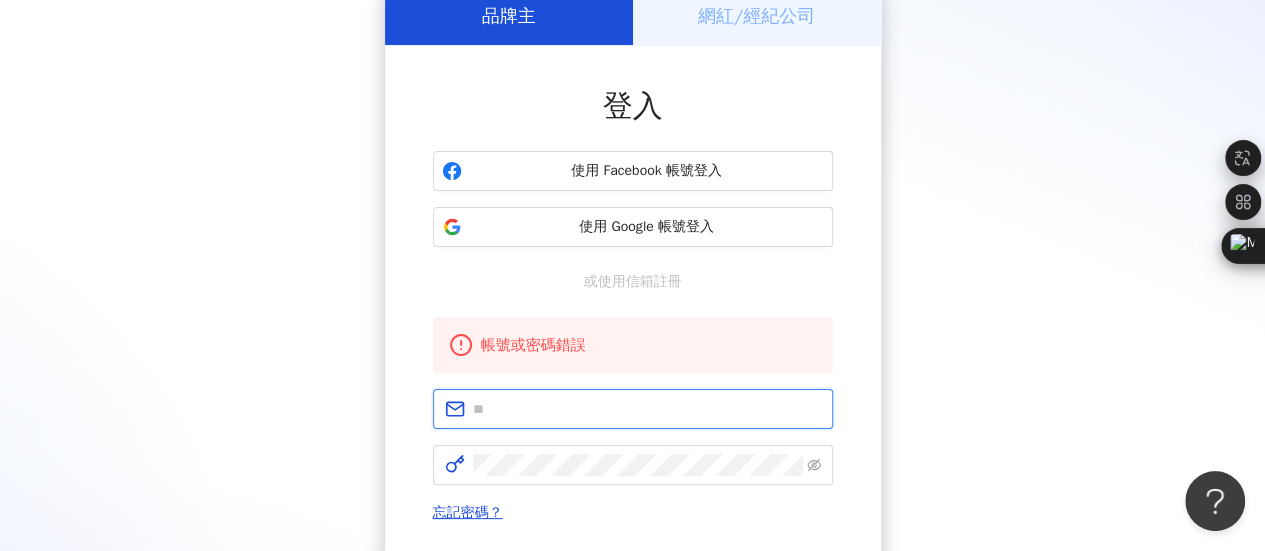 click at bounding box center (647, 409) 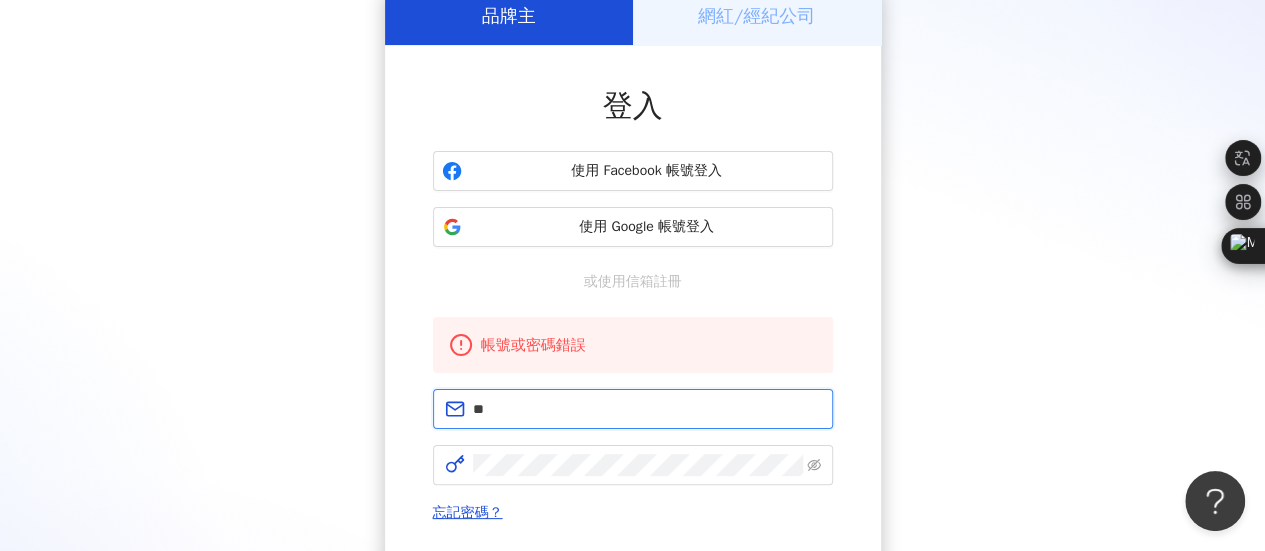 type on "**********" 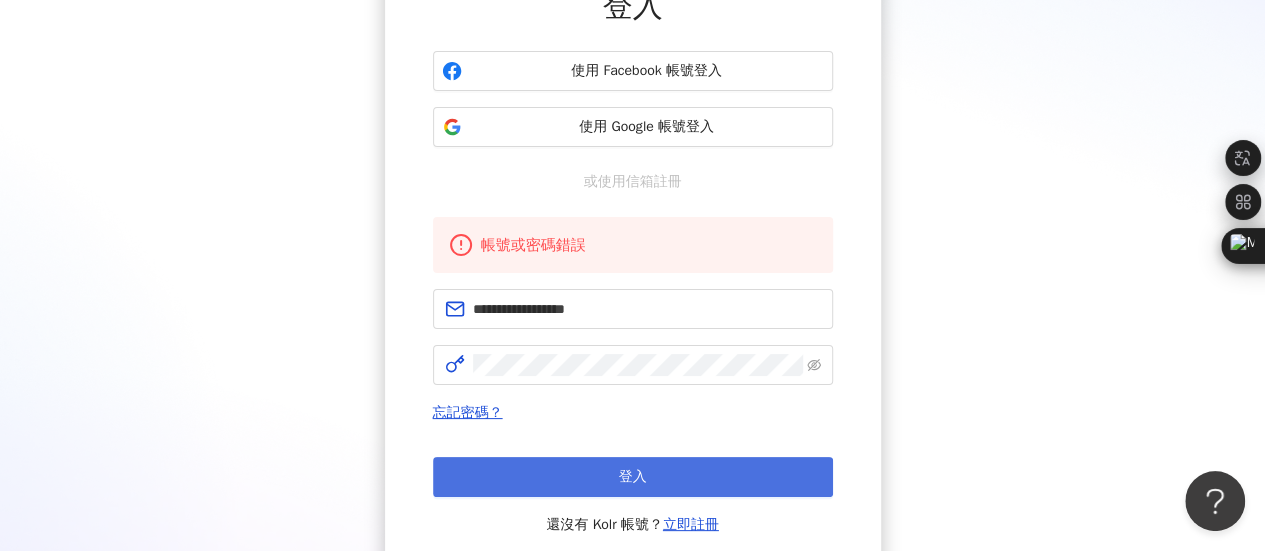 click on "登入" at bounding box center [633, 477] 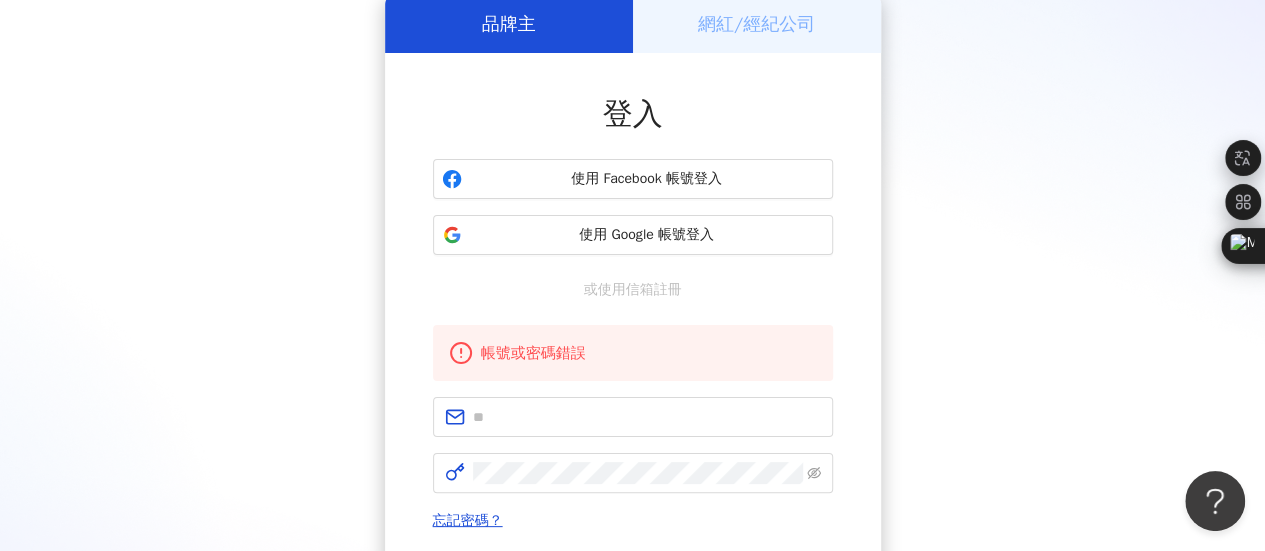 scroll, scrollTop: 200, scrollLeft: 0, axis: vertical 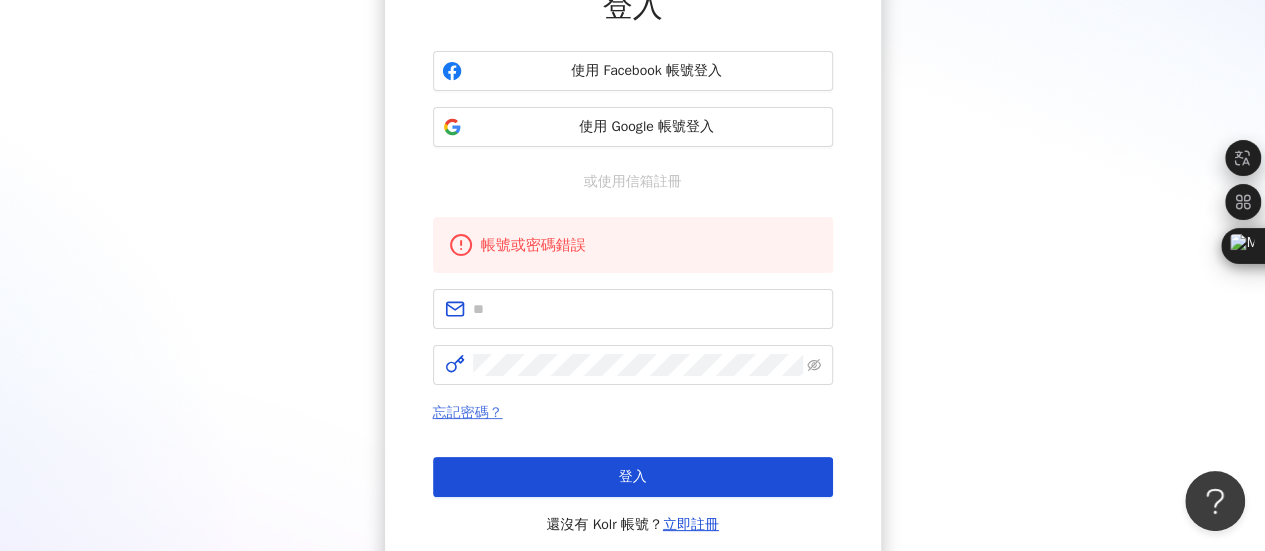 click on "忘記密碼？" at bounding box center (468, 412) 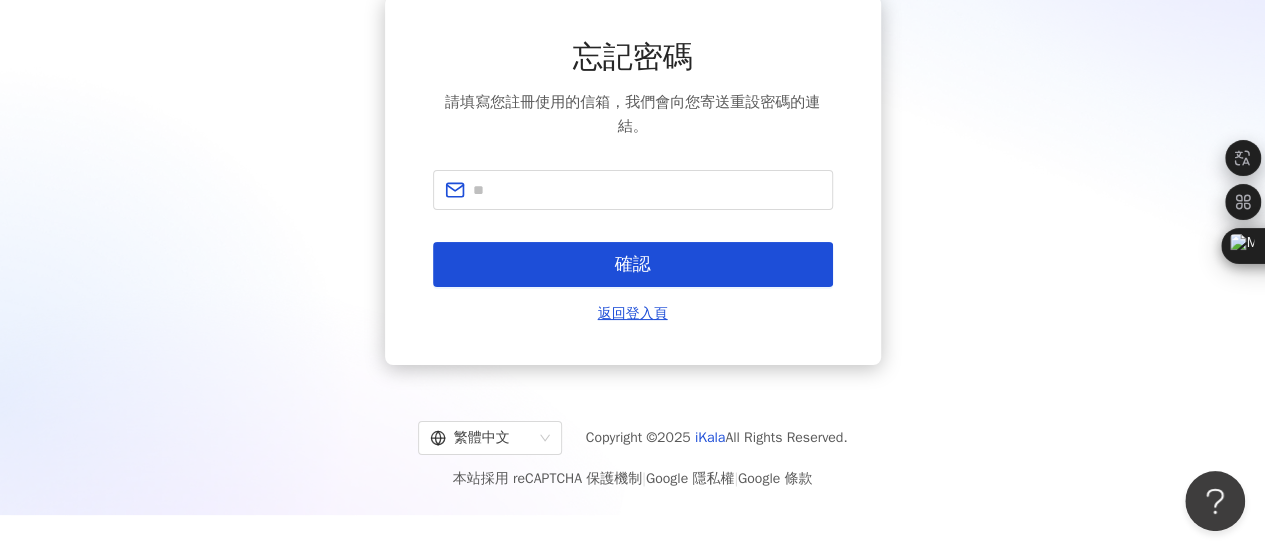 scroll, scrollTop: 0, scrollLeft: 0, axis: both 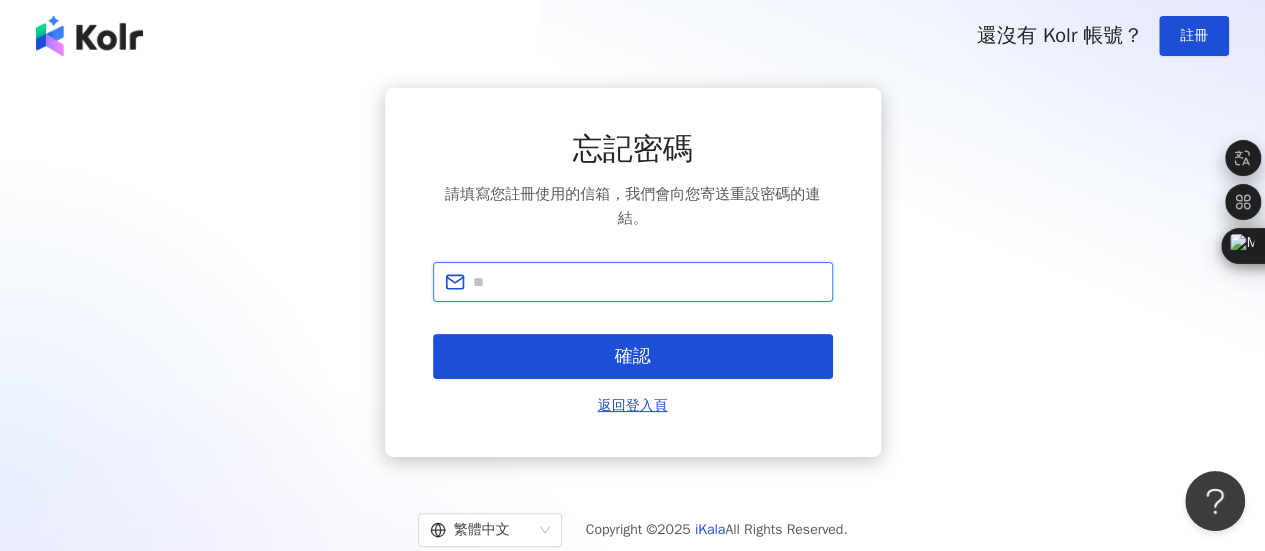 click at bounding box center [647, 282] 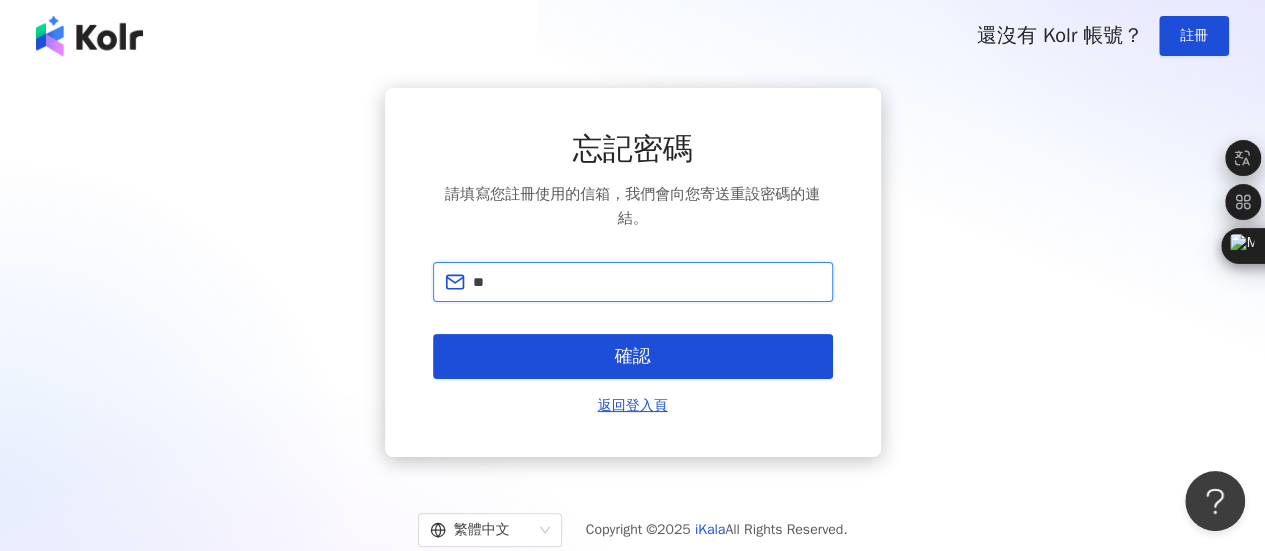type on "**********" 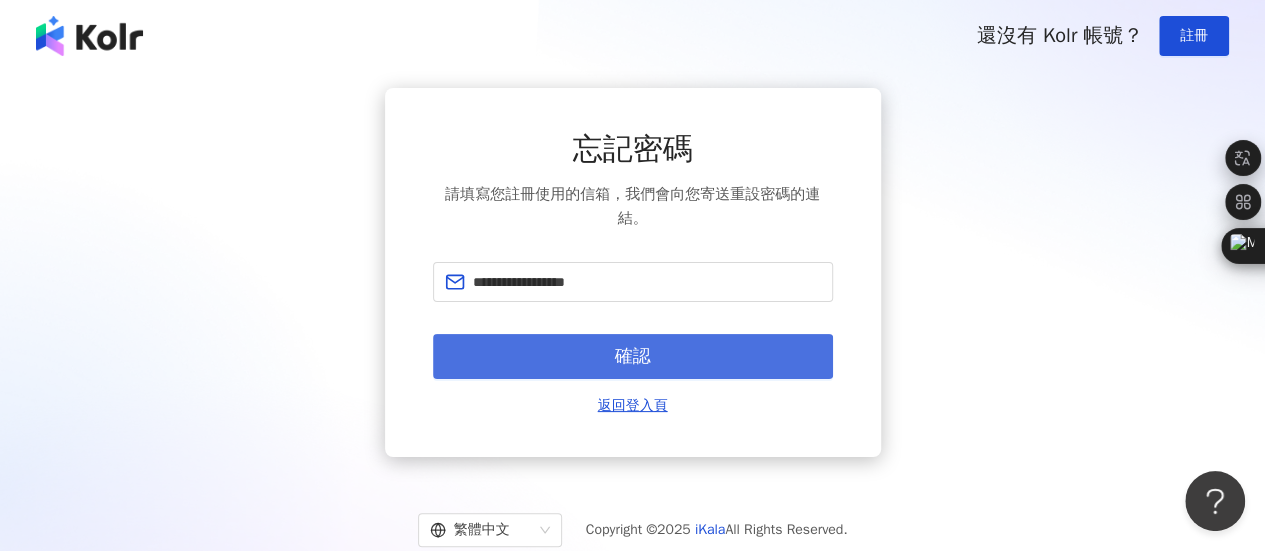 click on "確認" at bounding box center [633, 357] 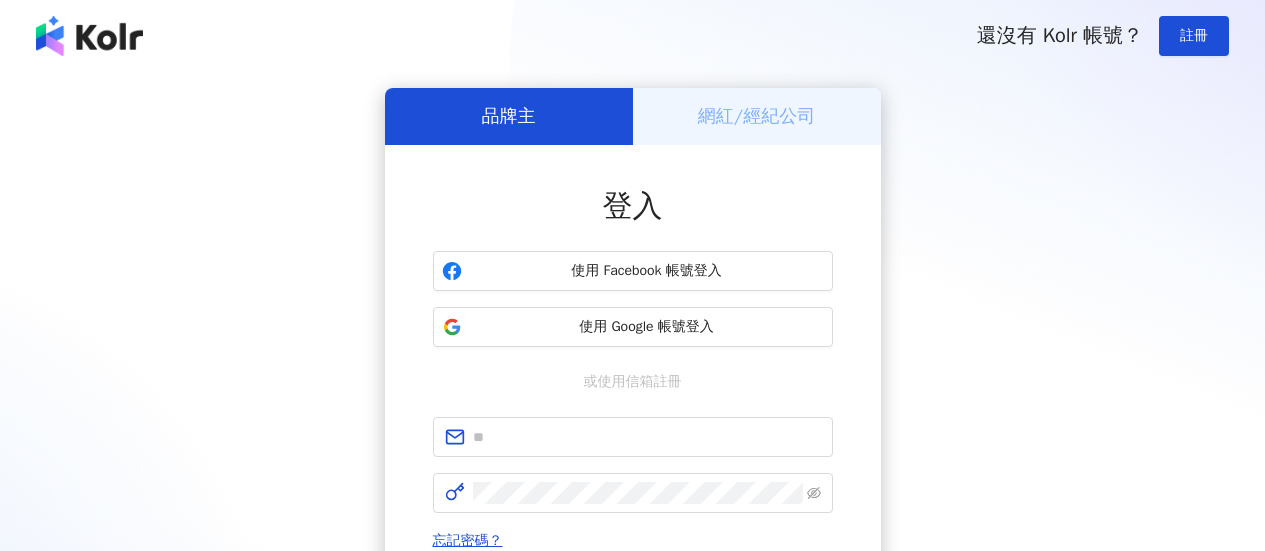 scroll, scrollTop: 0, scrollLeft: 0, axis: both 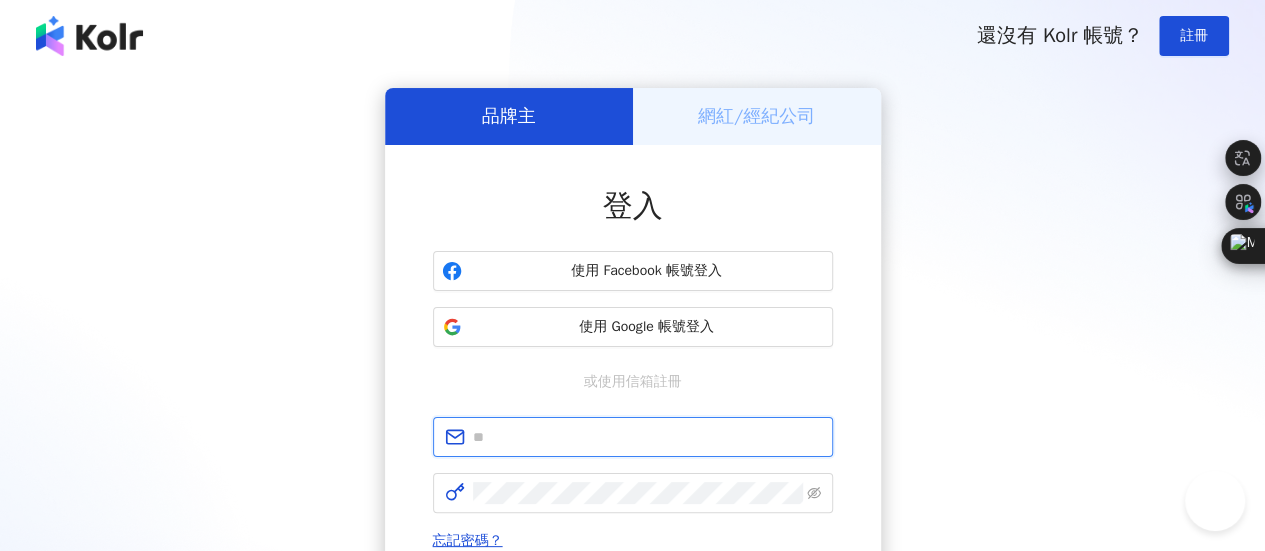click at bounding box center [647, 437] 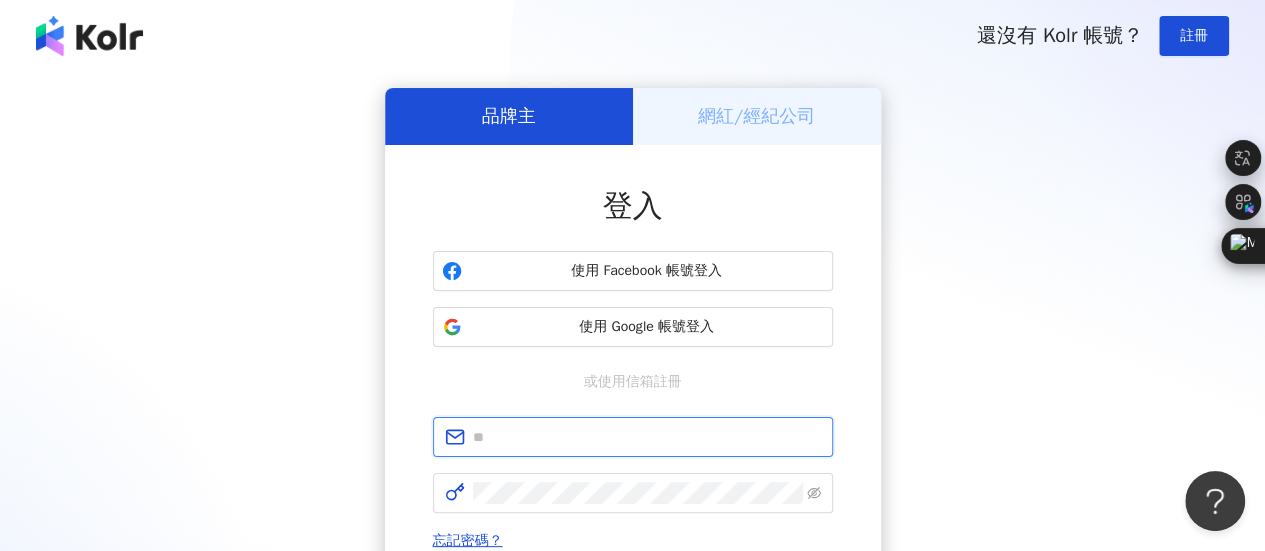 scroll, scrollTop: 0, scrollLeft: 0, axis: both 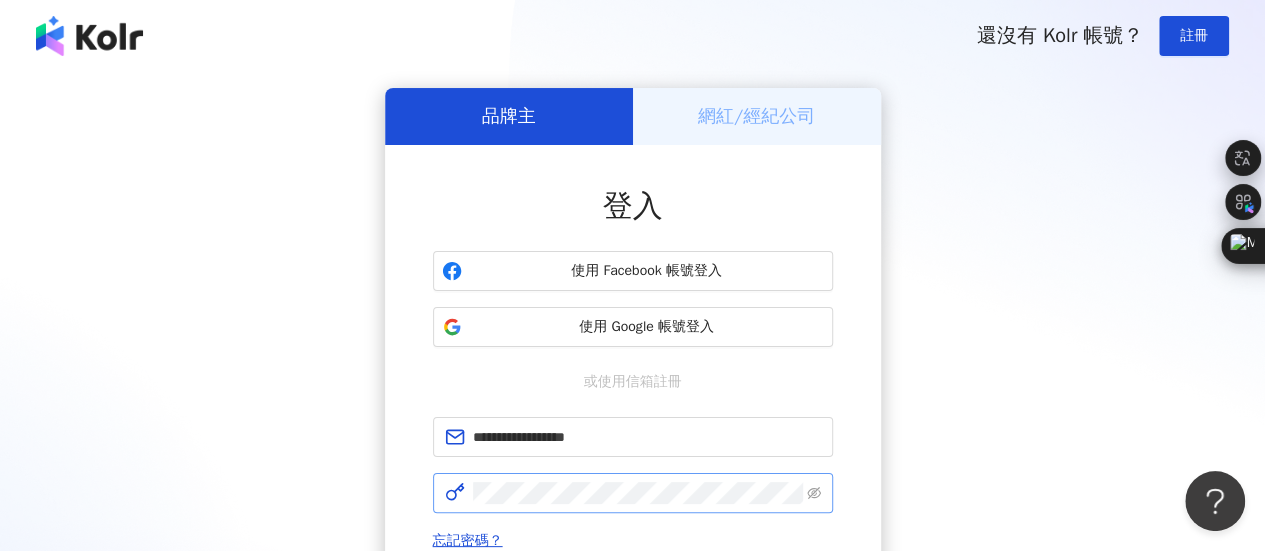 click at bounding box center (633, 493) 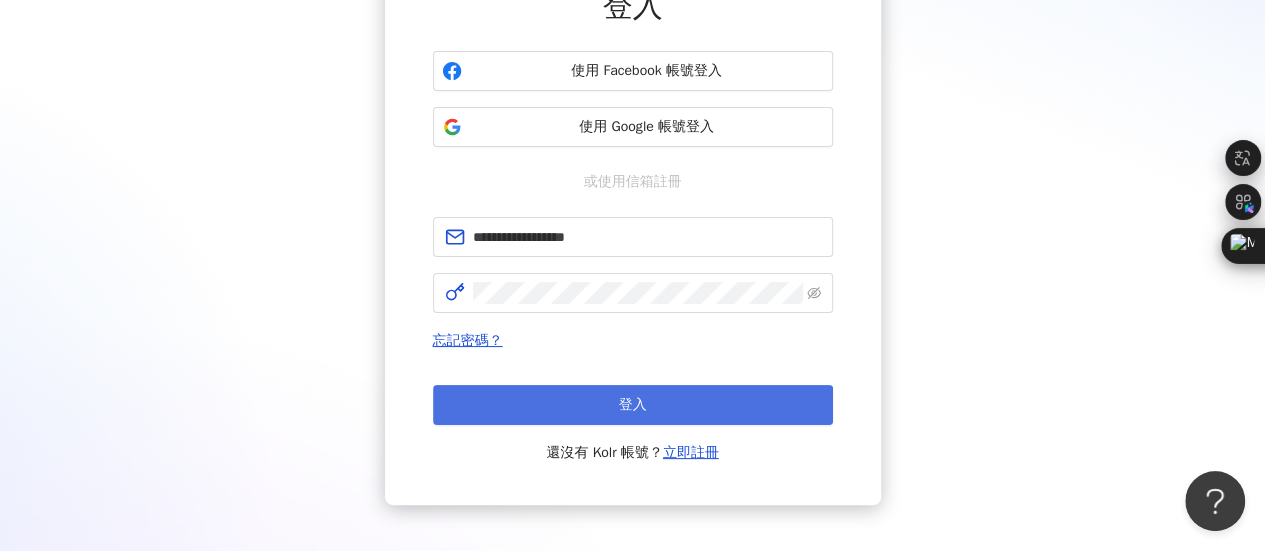 click on "登入" at bounding box center [633, 405] 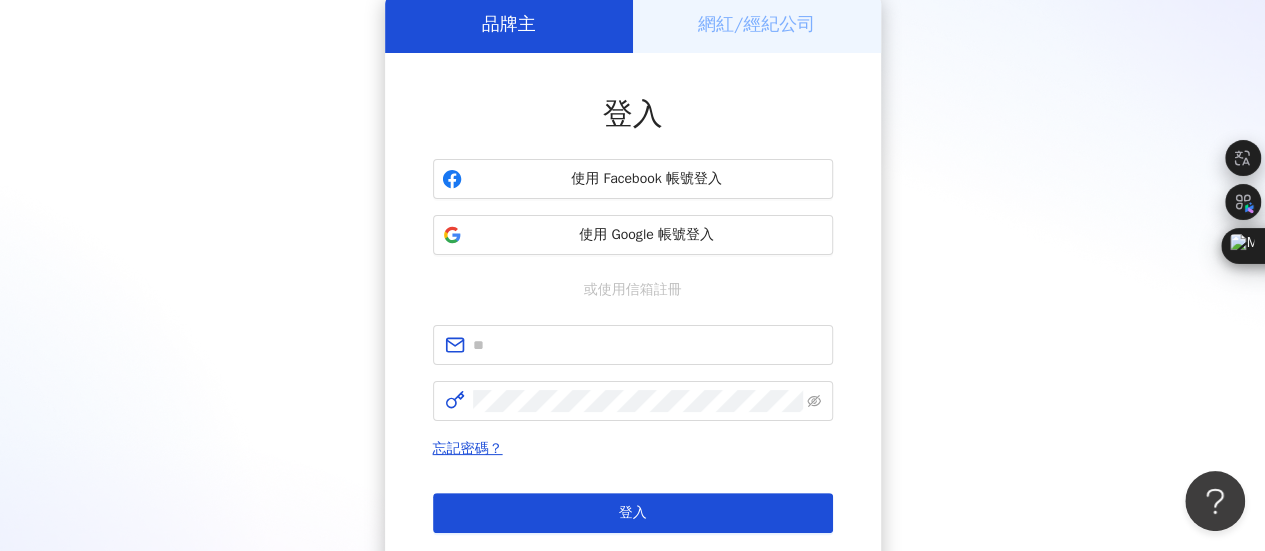 scroll, scrollTop: 200, scrollLeft: 0, axis: vertical 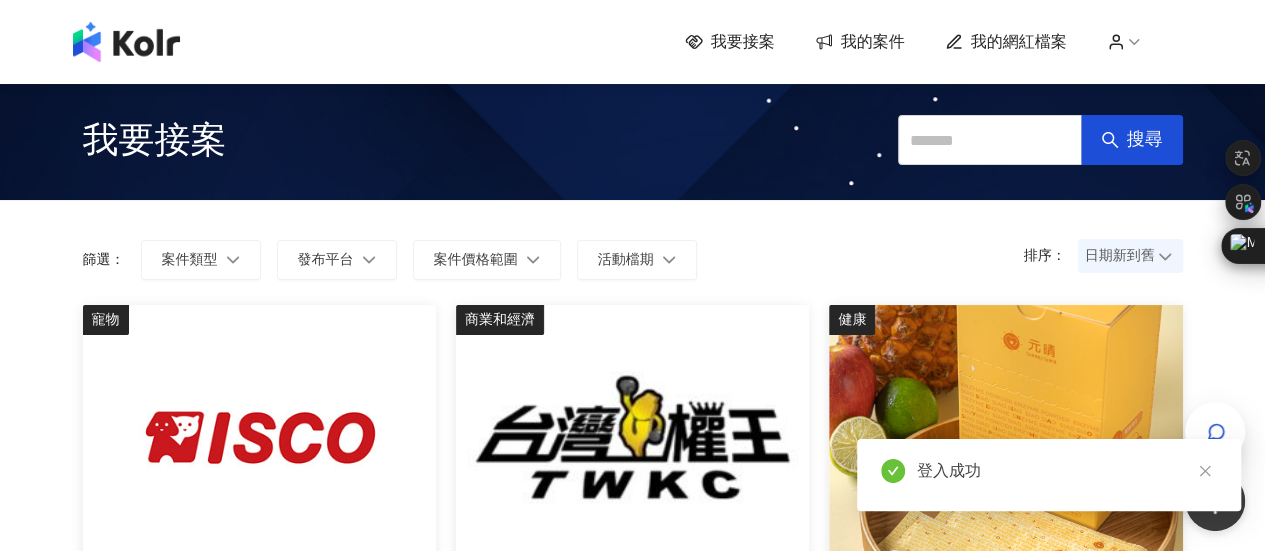 click 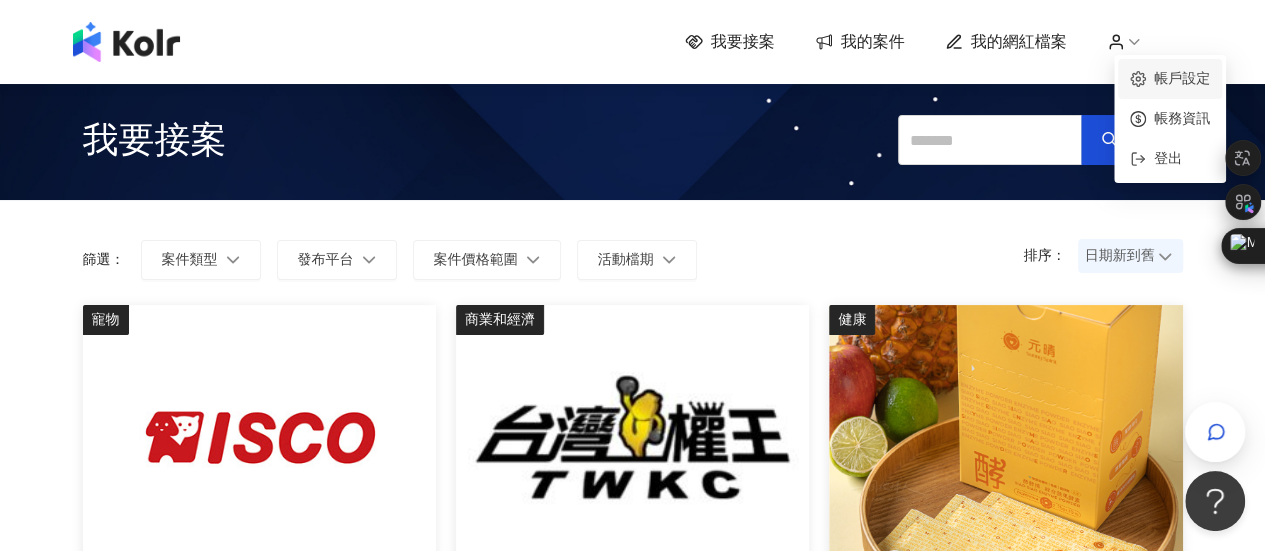 click on "帳戶設定" at bounding box center [1182, 78] 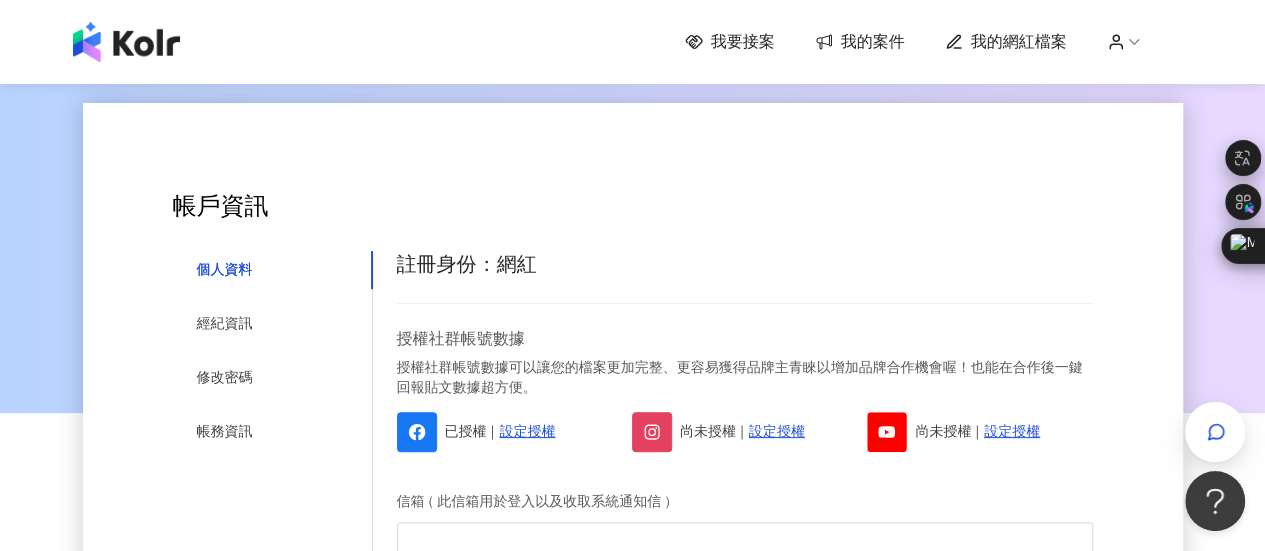 scroll, scrollTop: 0, scrollLeft: 0, axis: both 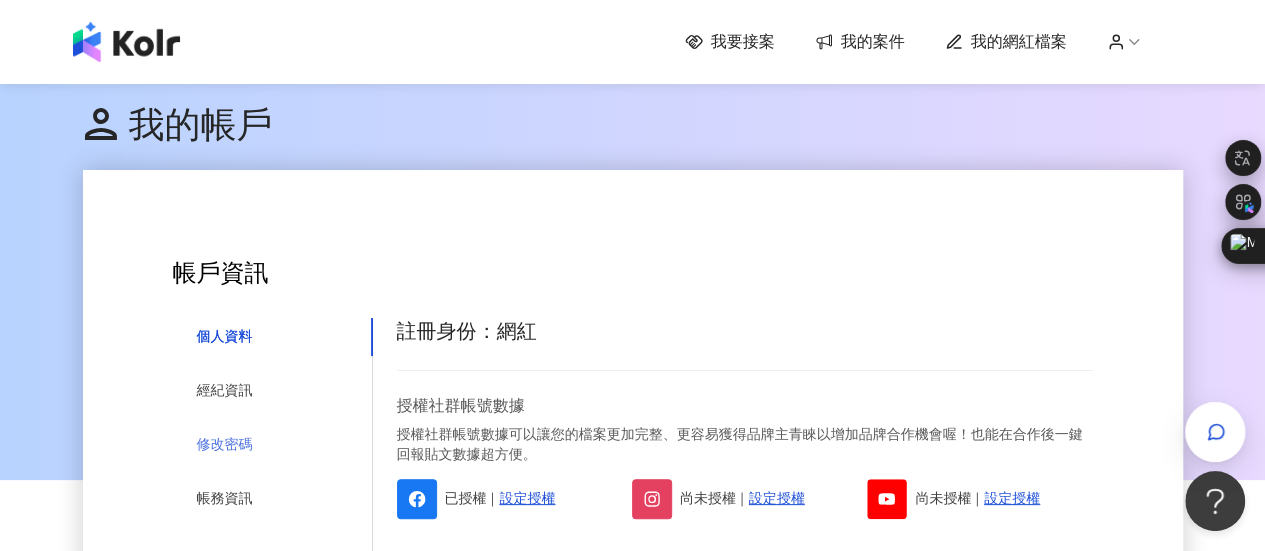 click on "修改密碼" at bounding box center [273, 445] 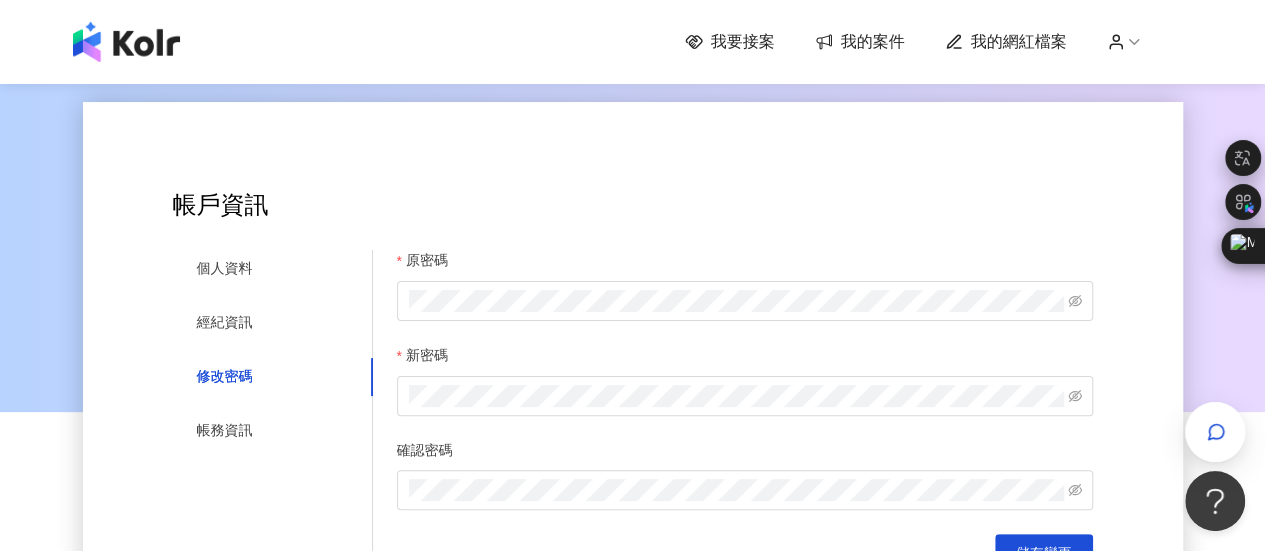 scroll, scrollTop: 100, scrollLeft: 0, axis: vertical 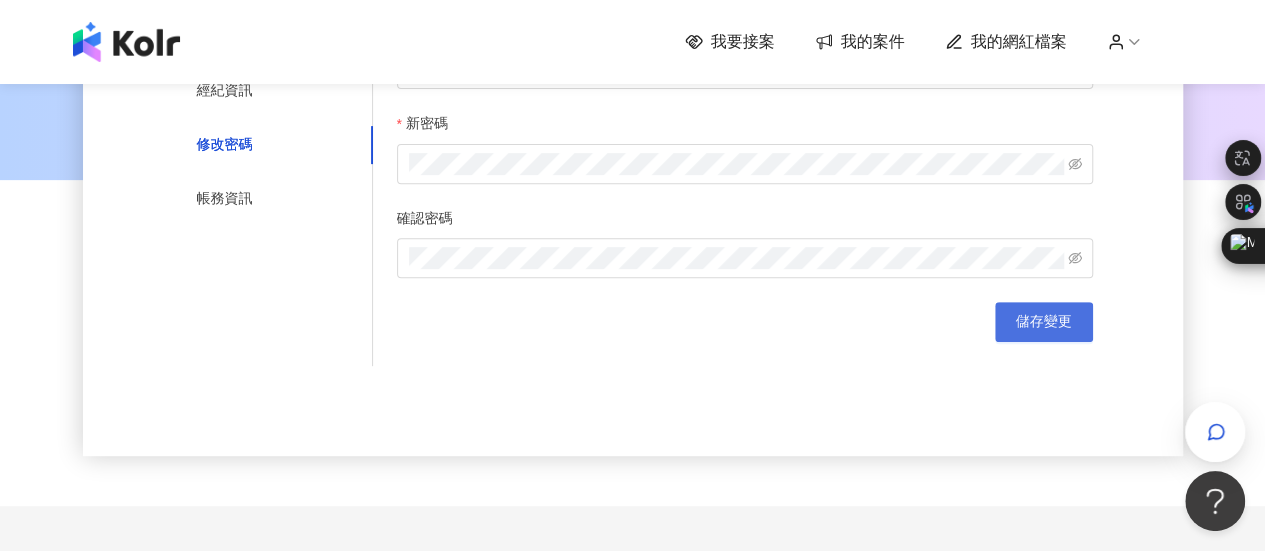 click on "儲存變更" at bounding box center (1044, 322) 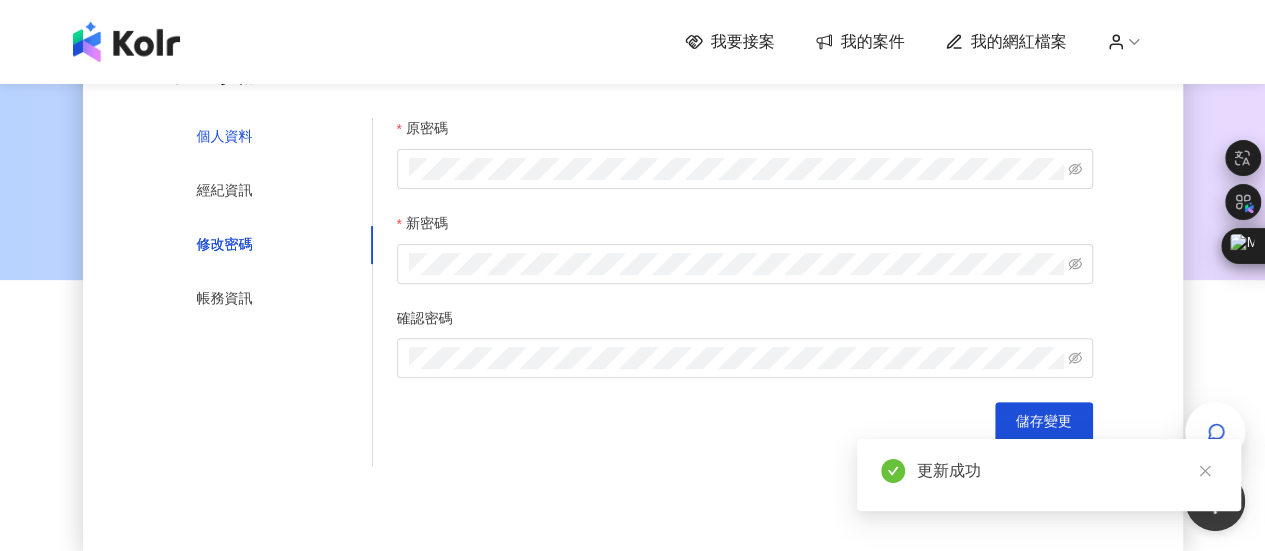 click on "個人資料" at bounding box center (225, 137) 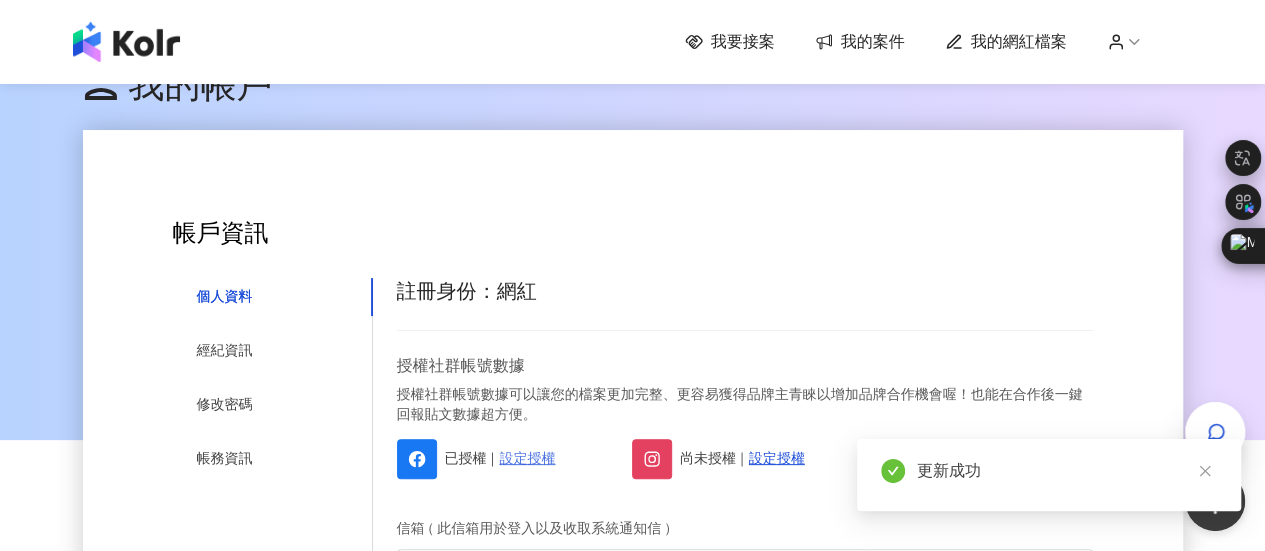 scroll, scrollTop: 100, scrollLeft: 0, axis: vertical 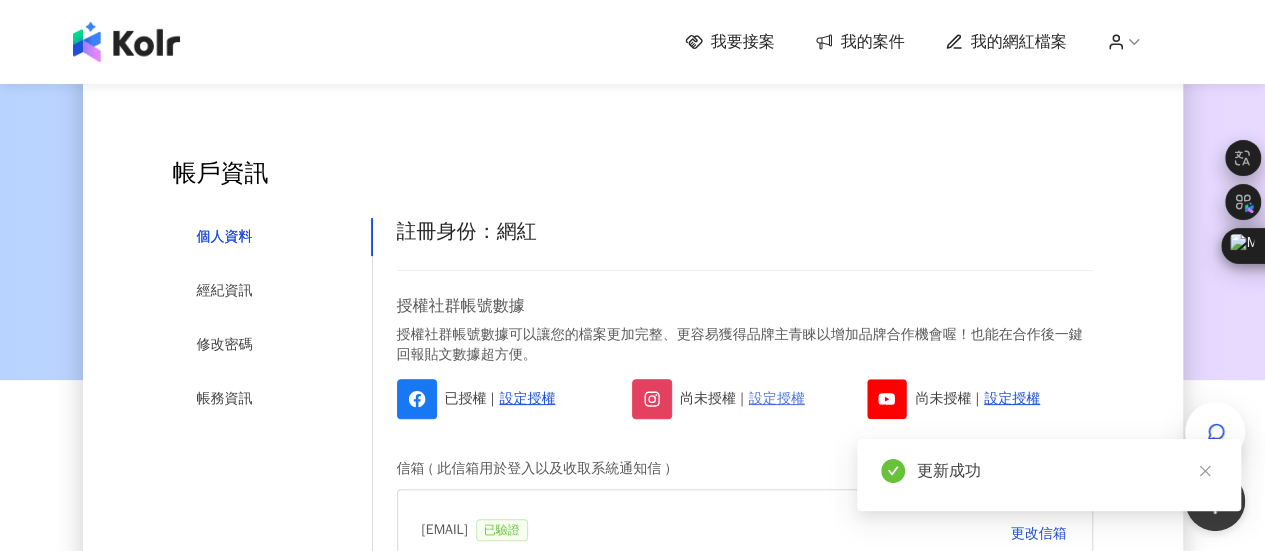 click on "設定授權" at bounding box center [777, 399] 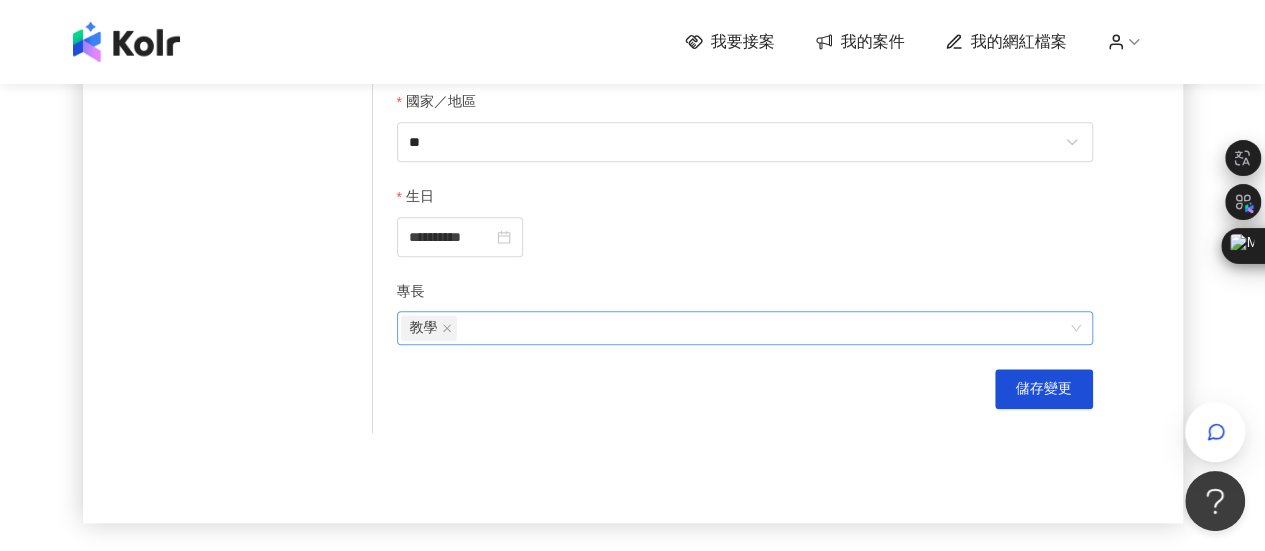 scroll, scrollTop: 900, scrollLeft: 0, axis: vertical 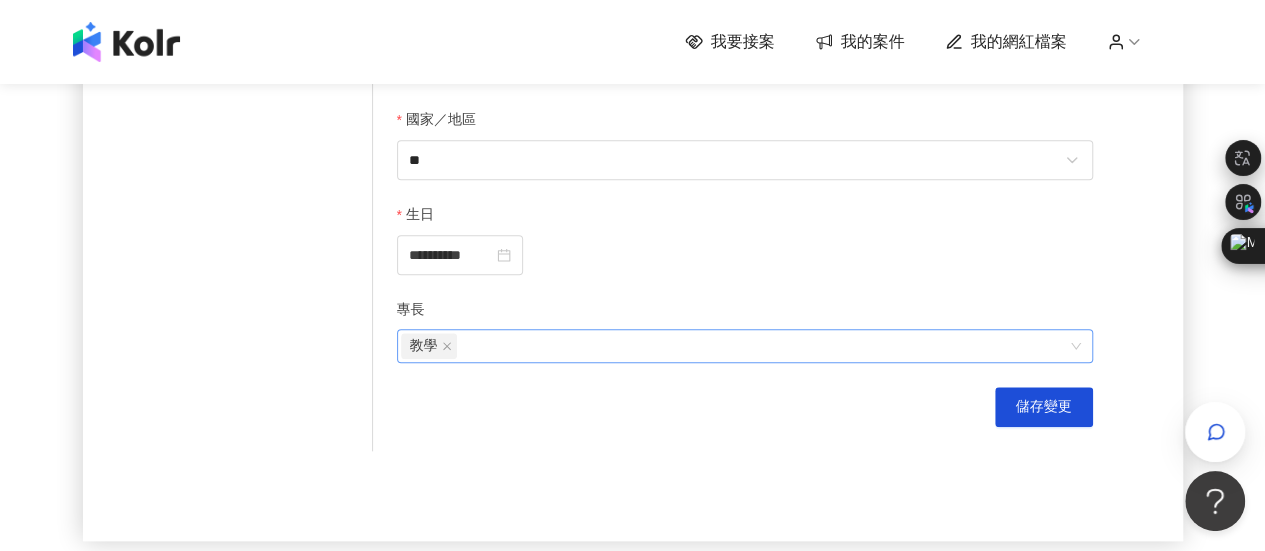 click on "教學" at bounding box center [745, 346] 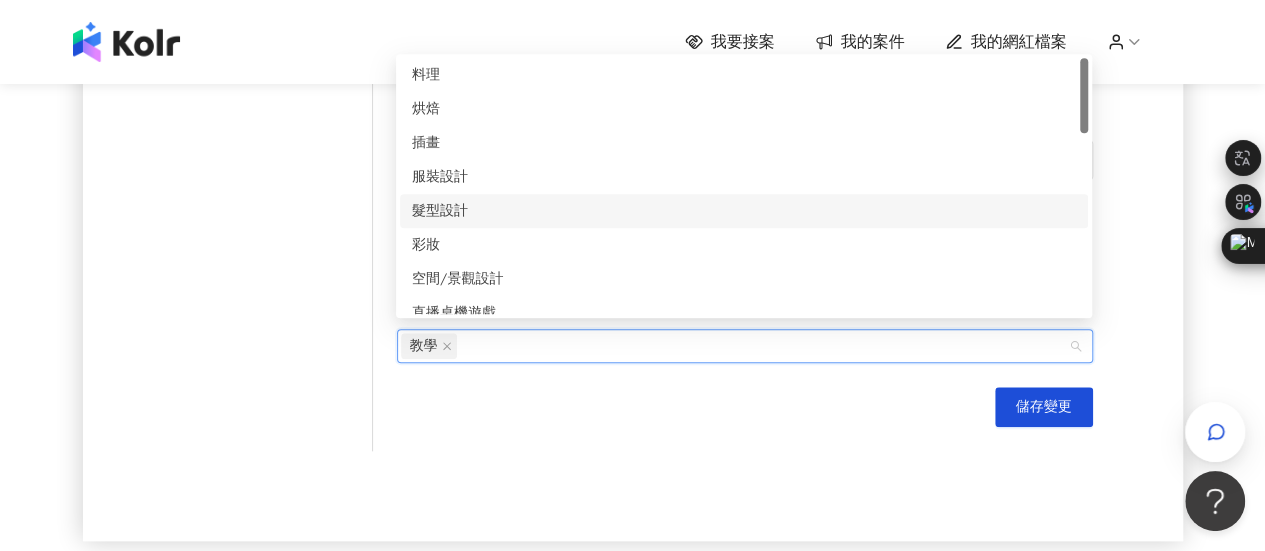 scroll, scrollTop: 800, scrollLeft: 0, axis: vertical 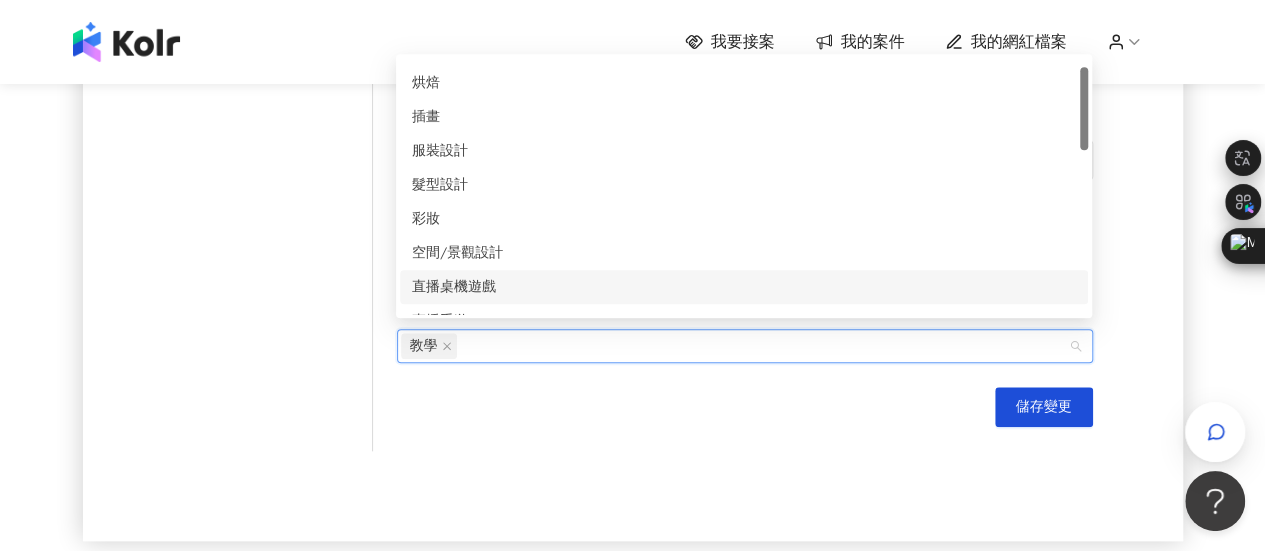 click on "**********" at bounding box center (633, -95) 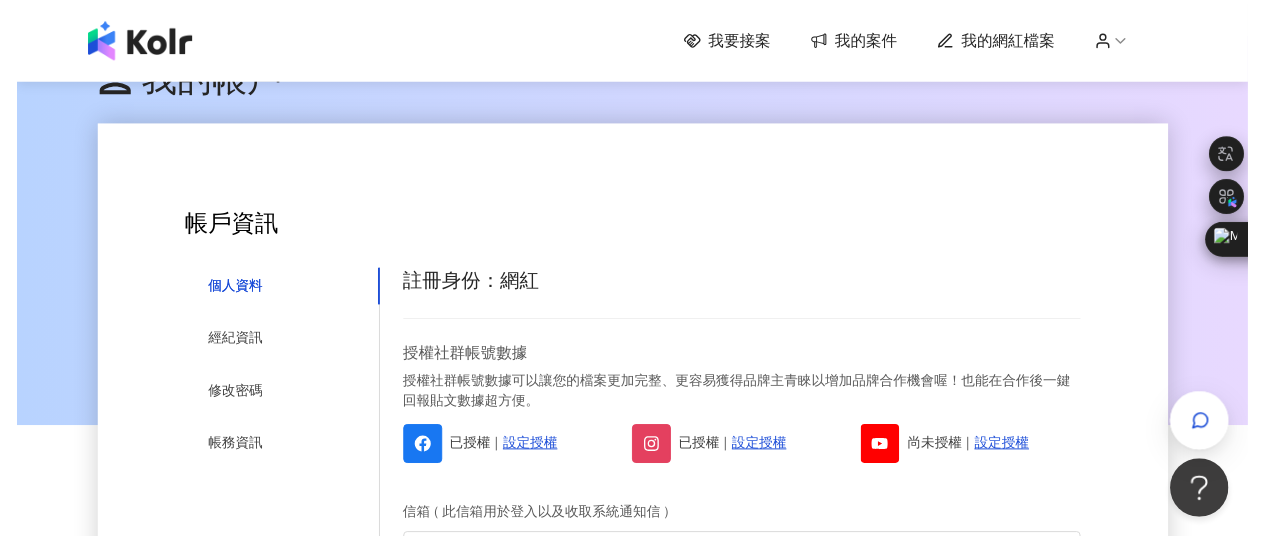 scroll, scrollTop: 0, scrollLeft: 0, axis: both 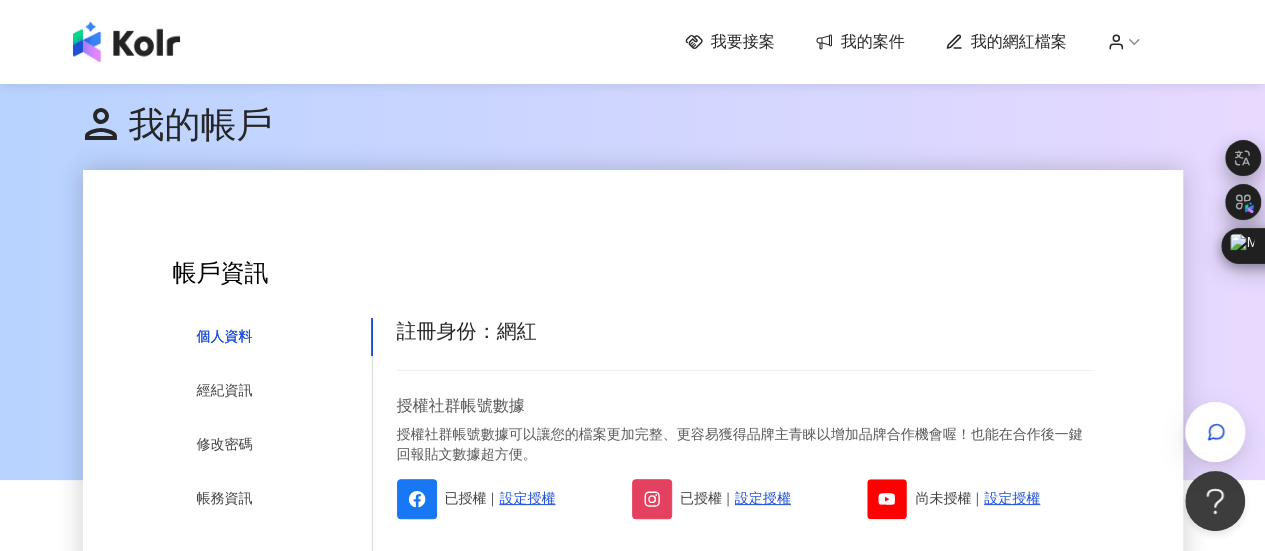 click on "我的案件" at bounding box center (873, 42) 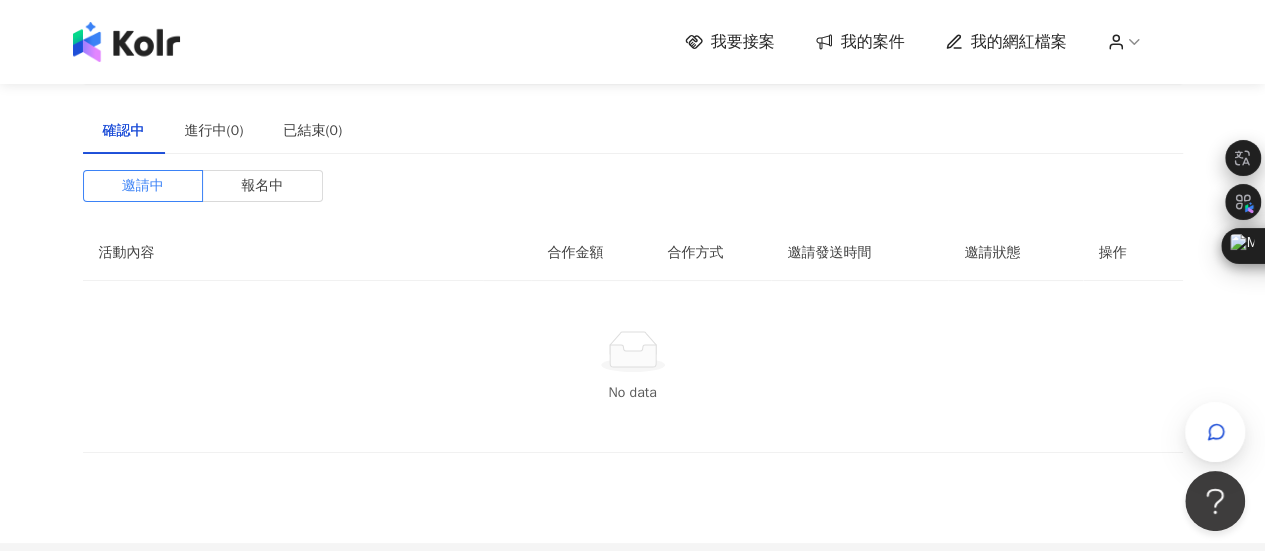 click on "我的網紅檔案" at bounding box center [1019, 42] 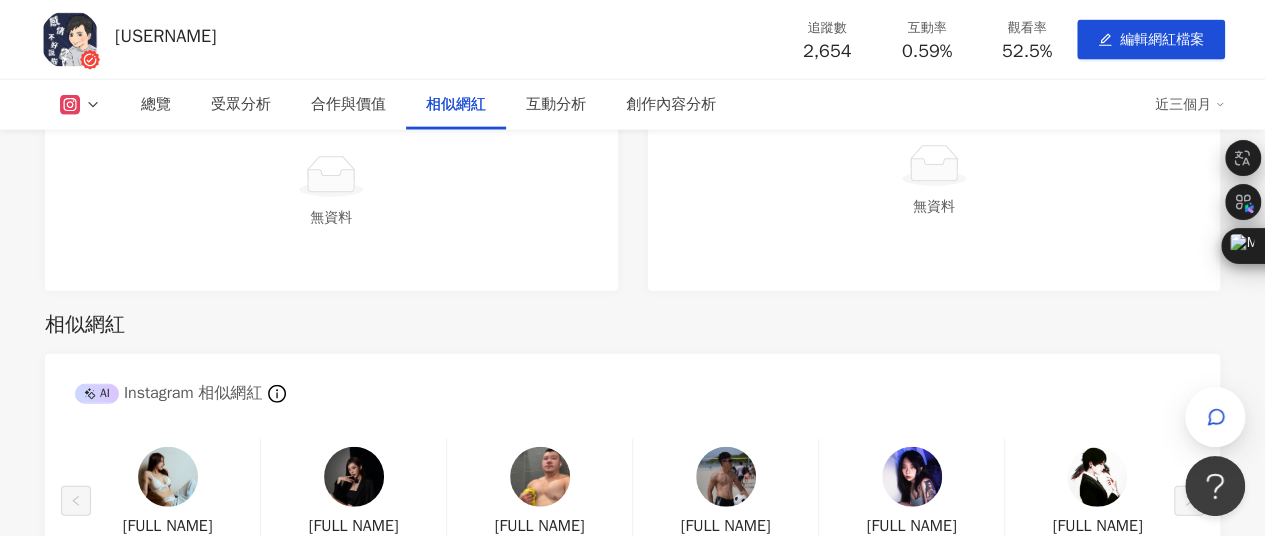 scroll, scrollTop: 2494, scrollLeft: 0, axis: vertical 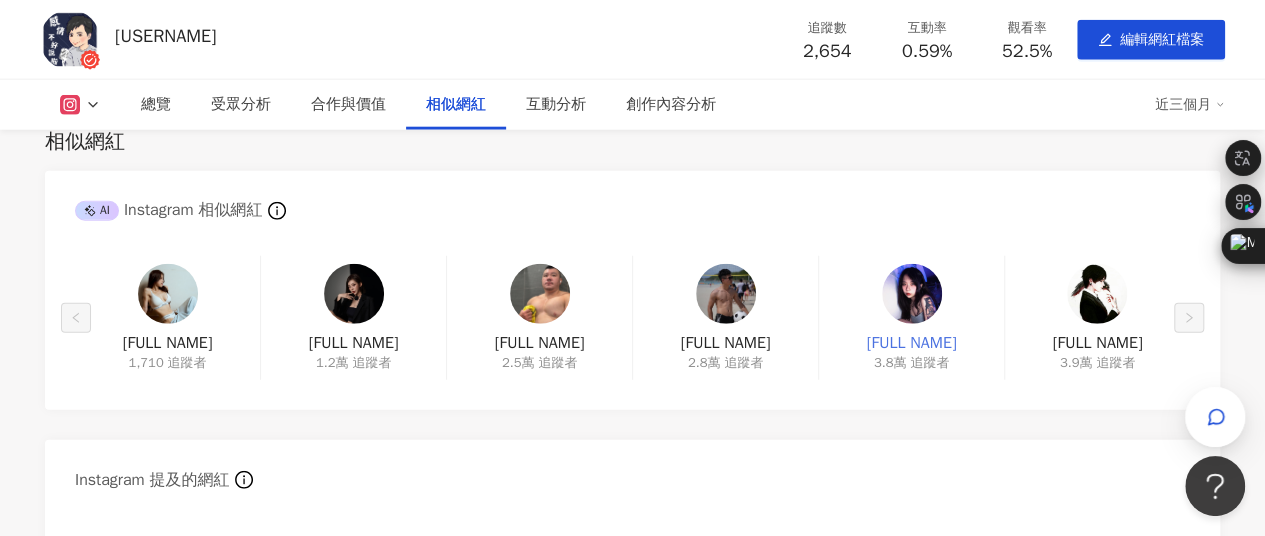 click on "[FULL NAME]" at bounding box center [912, 343] 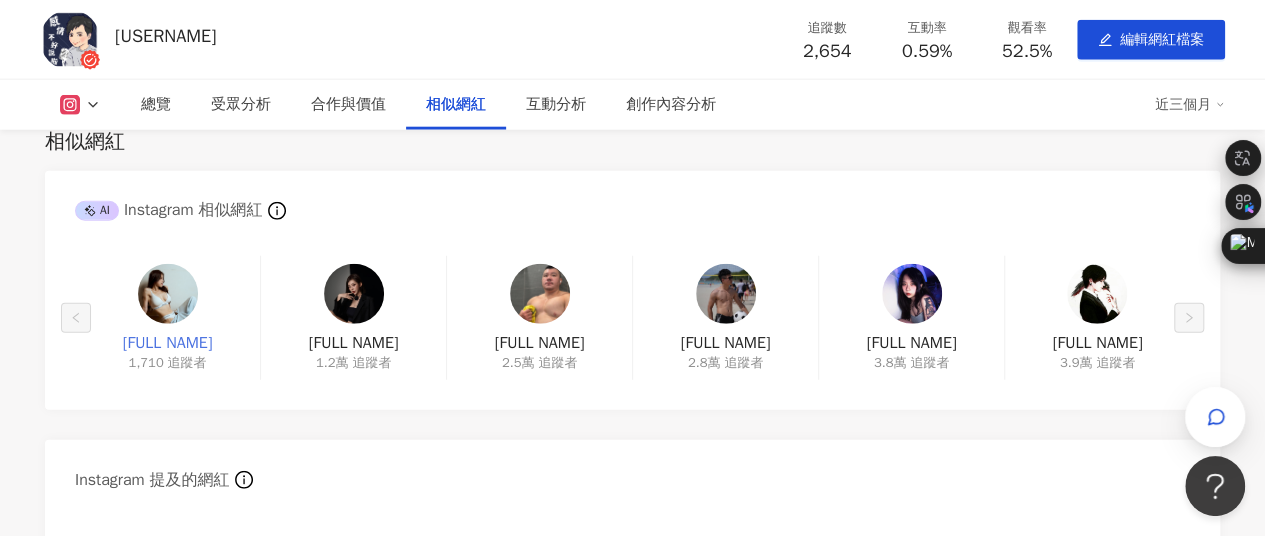 click on "[FULL NAME]" at bounding box center [168, 343] 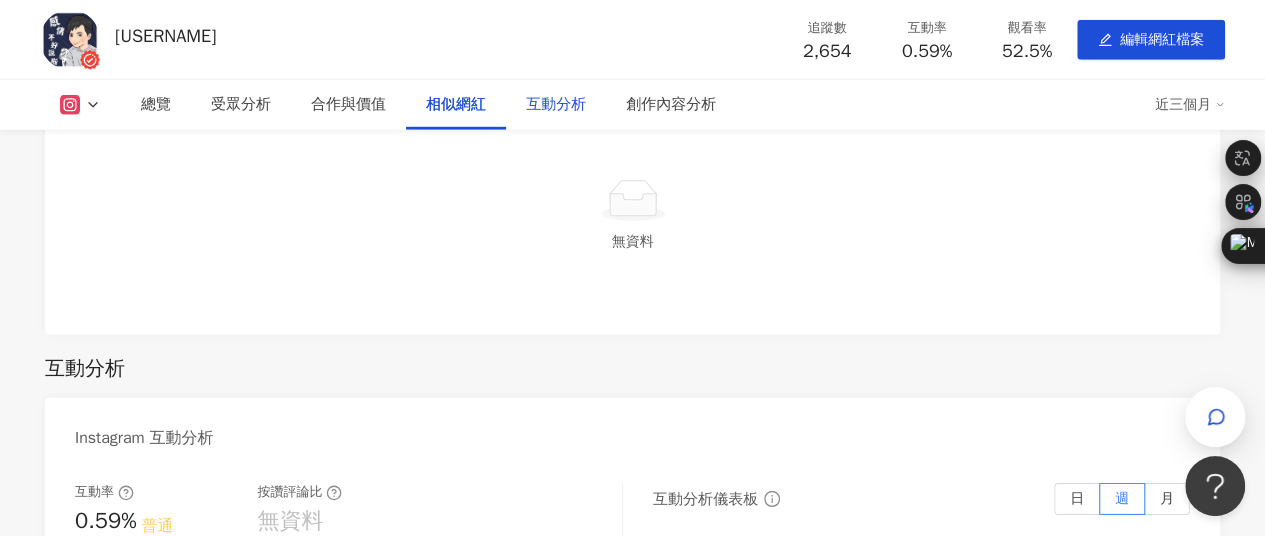 click on "互動分析" at bounding box center (556, 105) 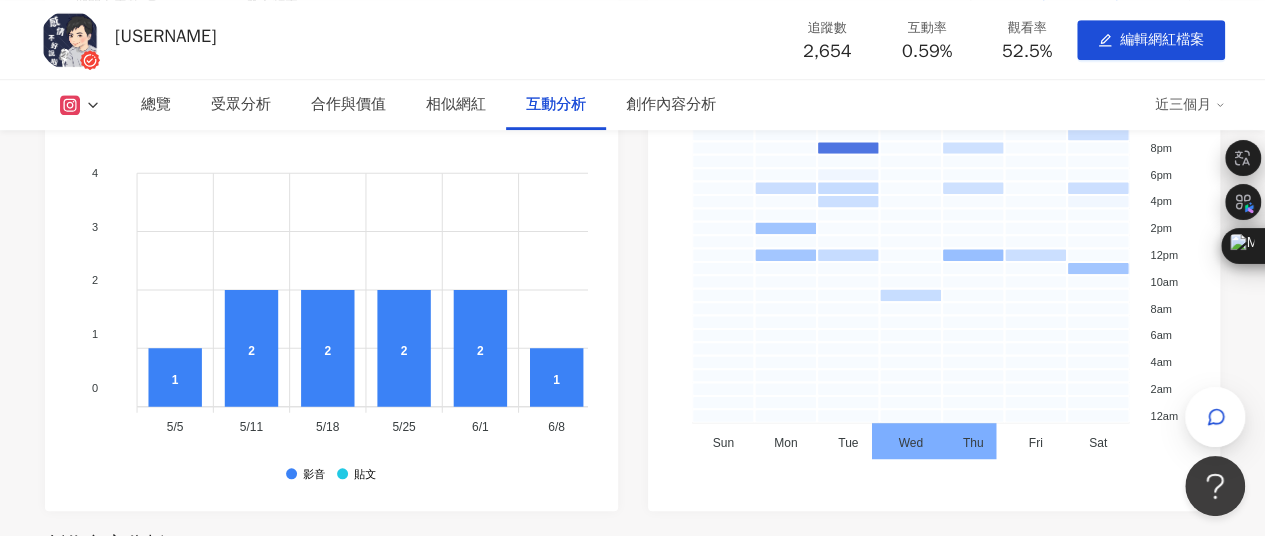 scroll, scrollTop: 4070, scrollLeft: 0, axis: vertical 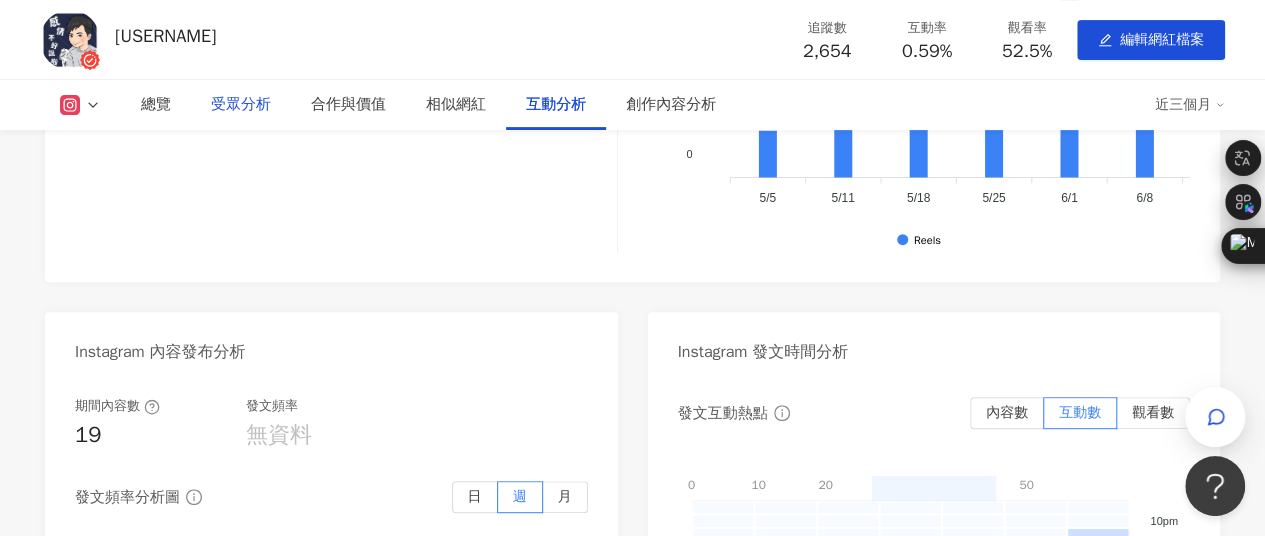 click on "受眾分析" at bounding box center [241, 105] 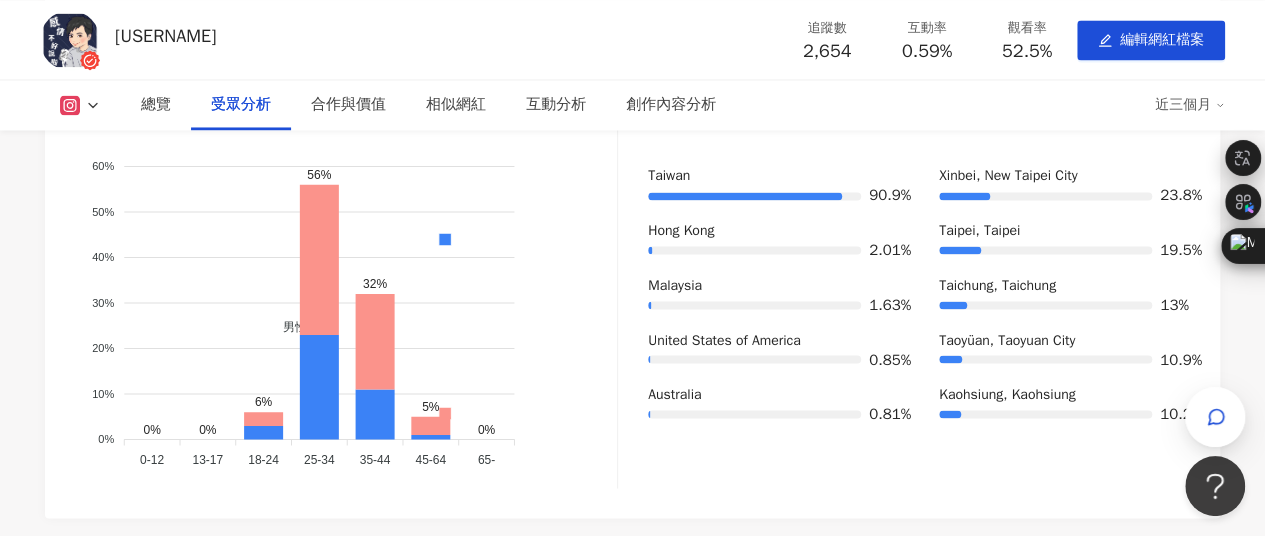 scroll, scrollTop: 1650, scrollLeft: 0, axis: vertical 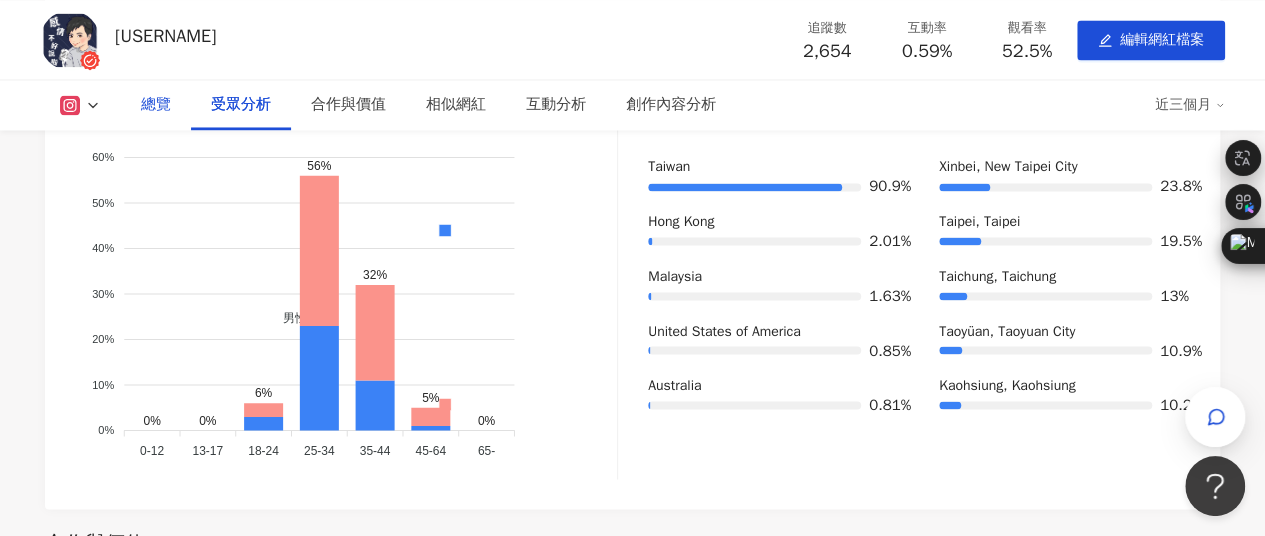 click on "總覽" at bounding box center [156, 105] 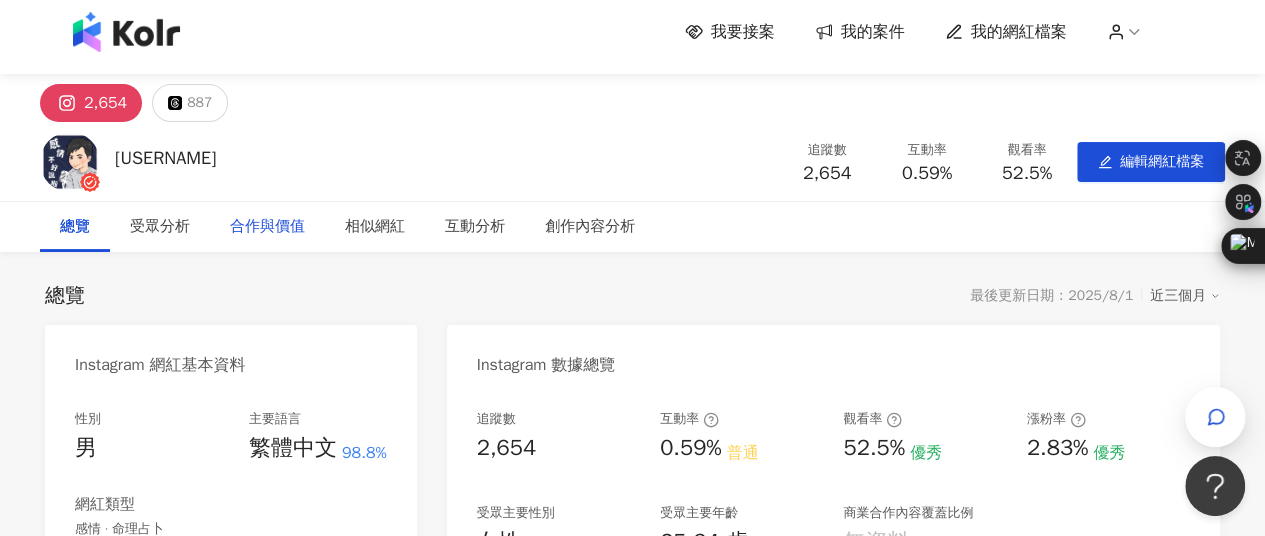 scroll, scrollTop: 0, scrollLeft: 0, axis: both 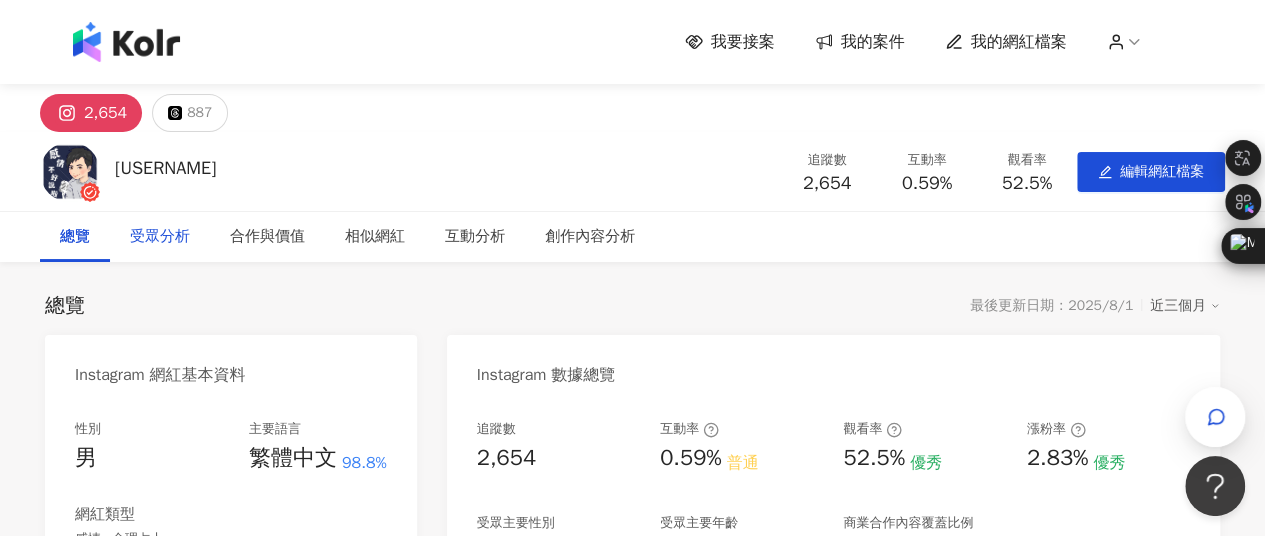 click on "受眾分析" at bounding box center (160, 237) 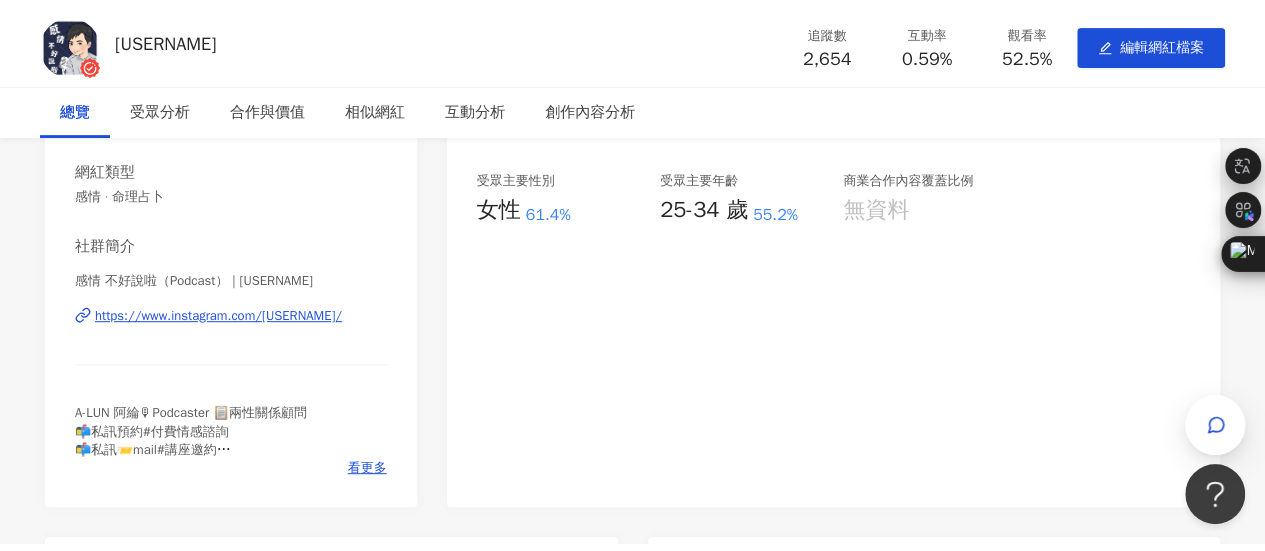 scroll, scrollTop: 0, scrollLeft: 0, axis: both 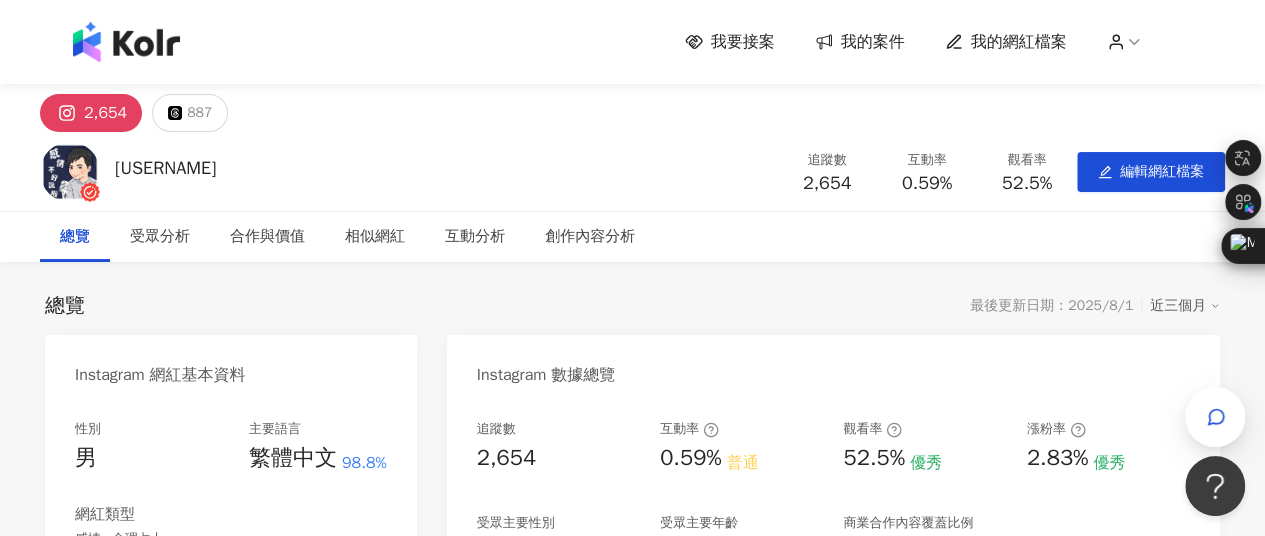 click on "我要接案" at bounding box center [743, 42] 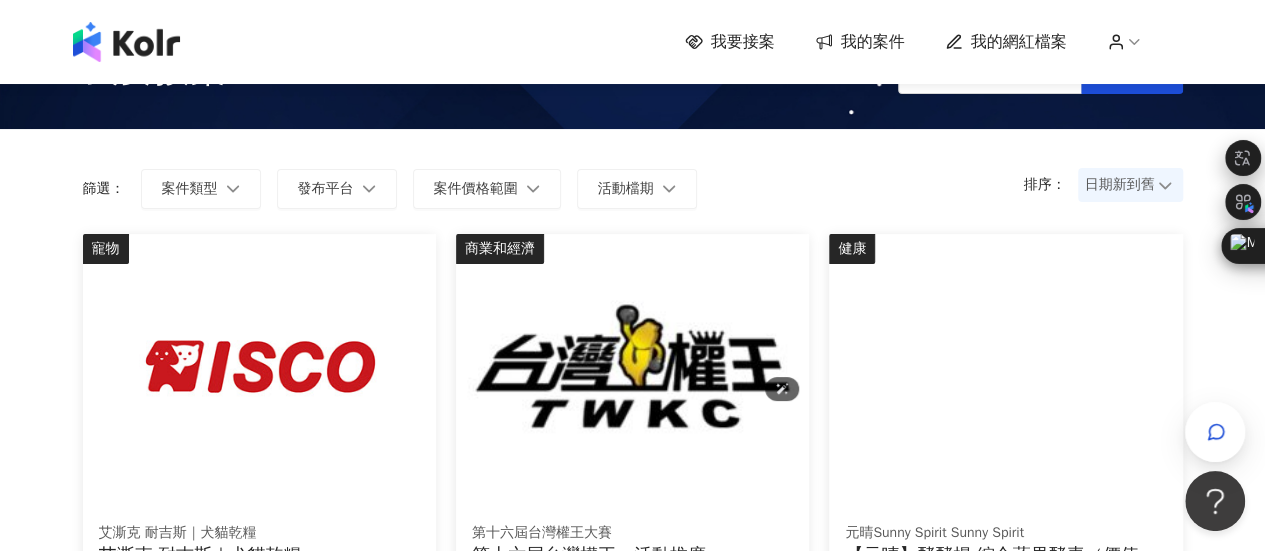 scroll, scrollTop: 0, scrollLeft: 0, axis: both 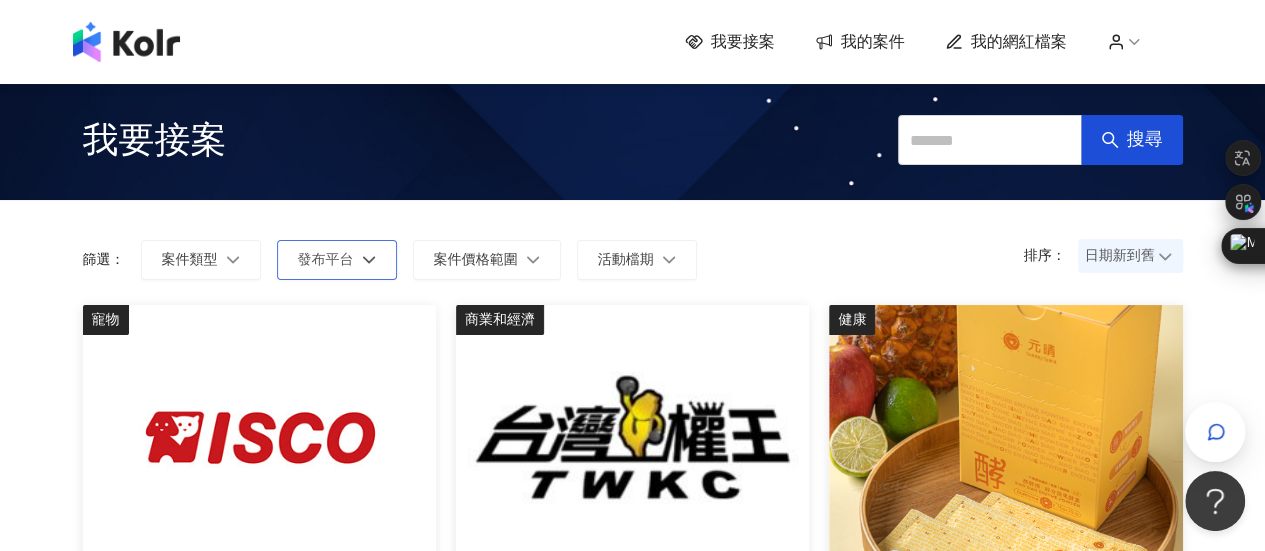 click 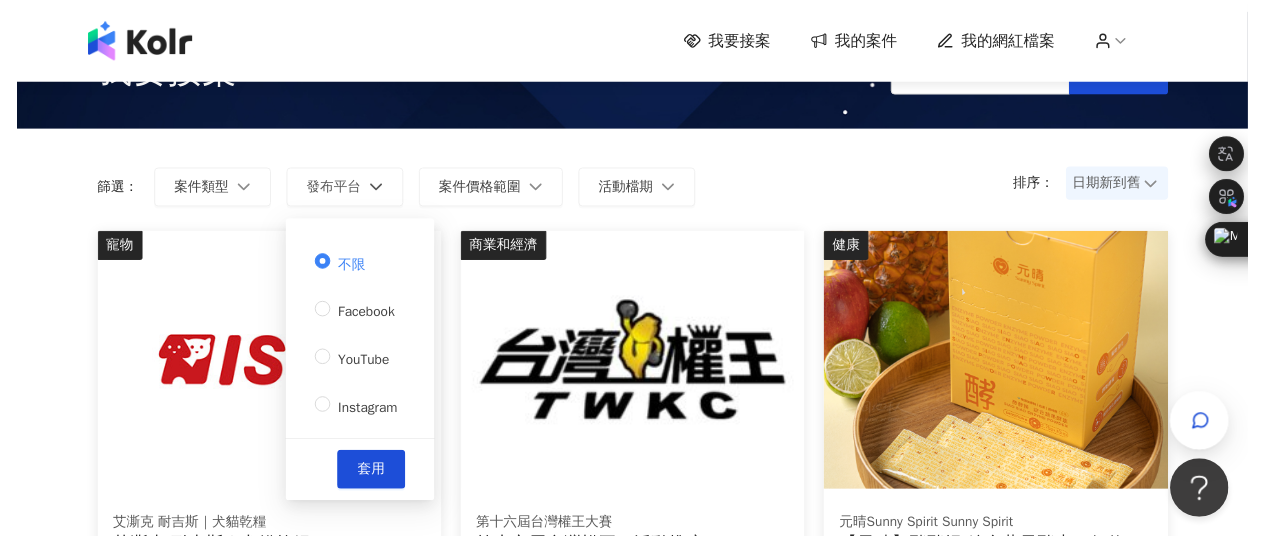 scroll, scrollTop: 100, scrollLeft: 0, axis: vertical 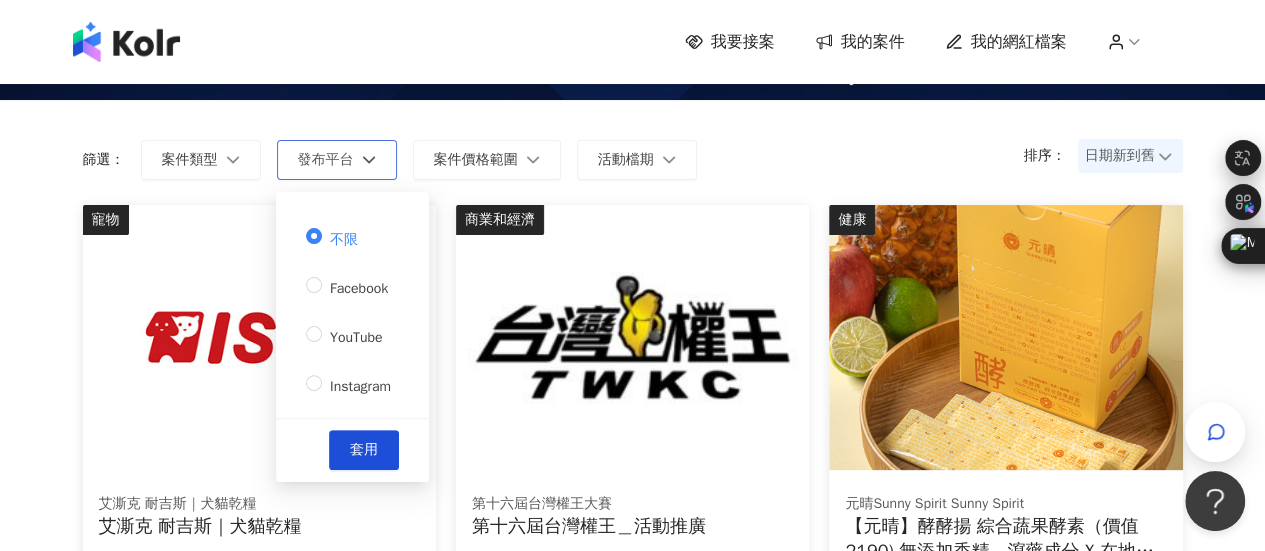 click on "發布平台" at bounding box center [337, 160] 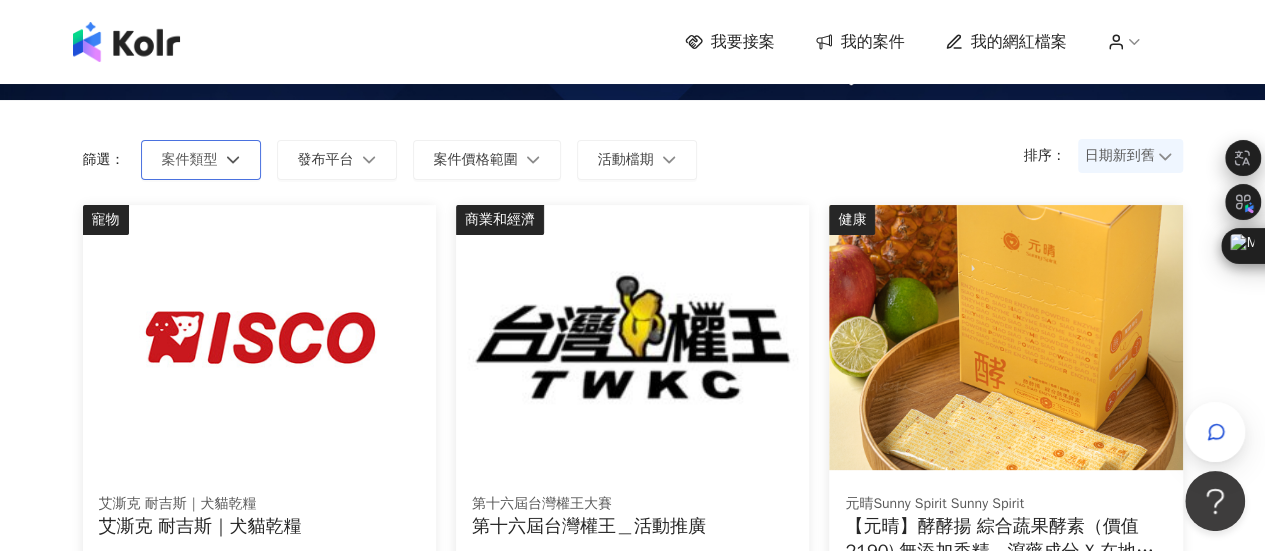 click on "案件類型" at bounding box center (201, 160) 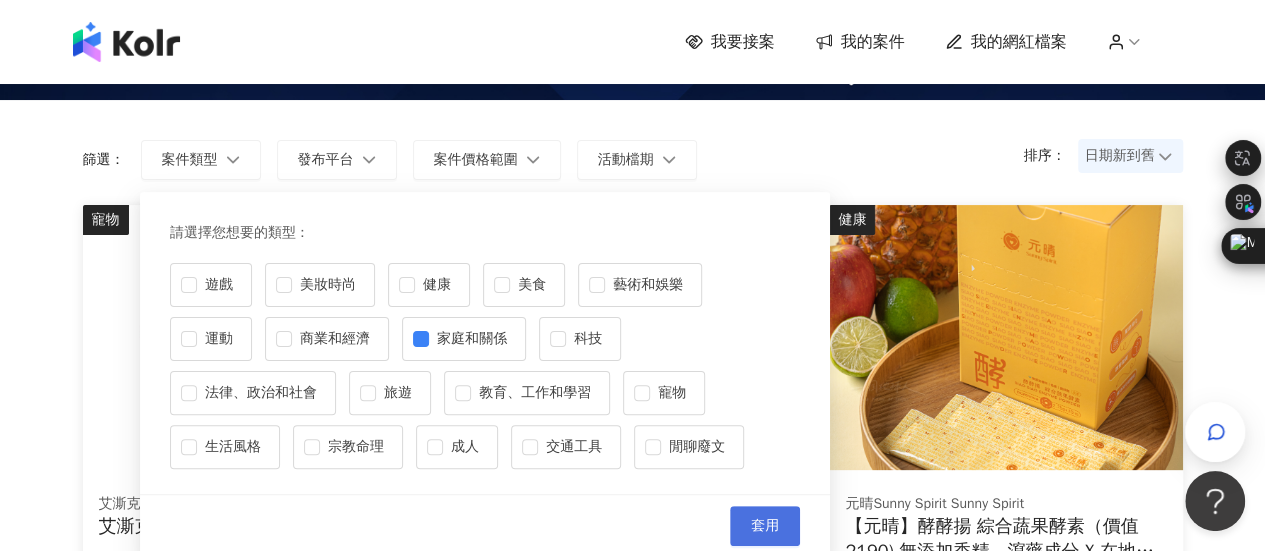 click on "套用" at bounding box center [765, 526] 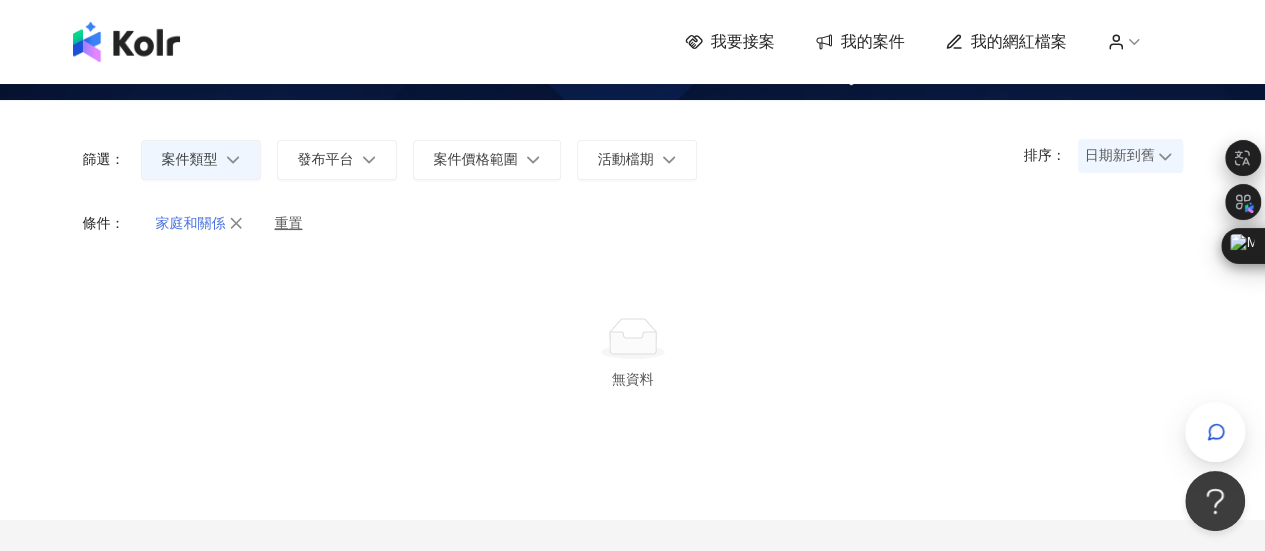 click 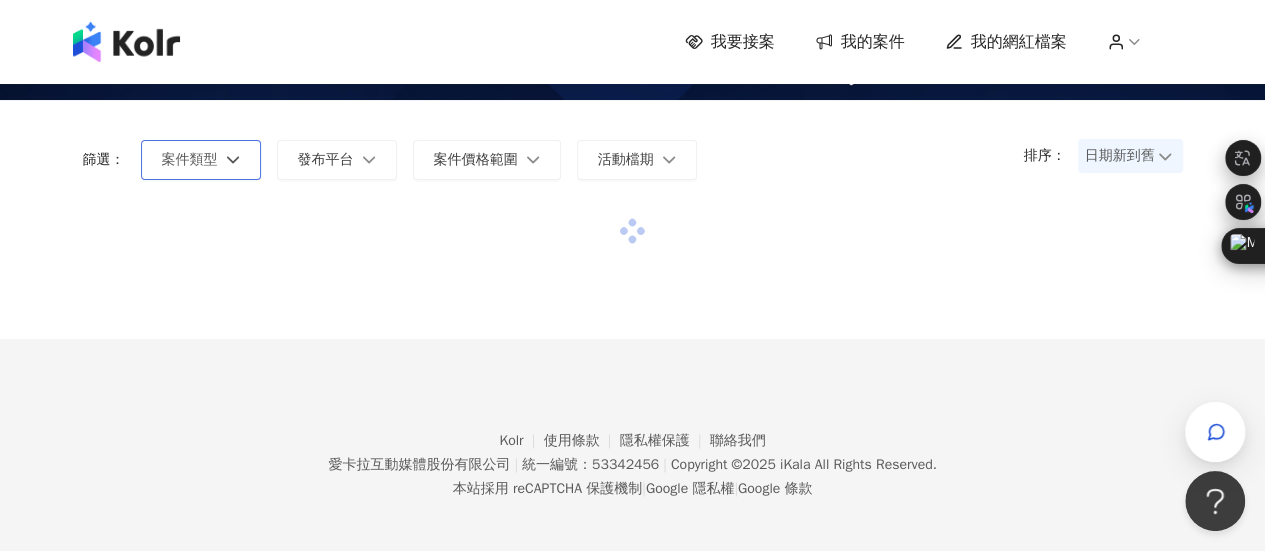 click 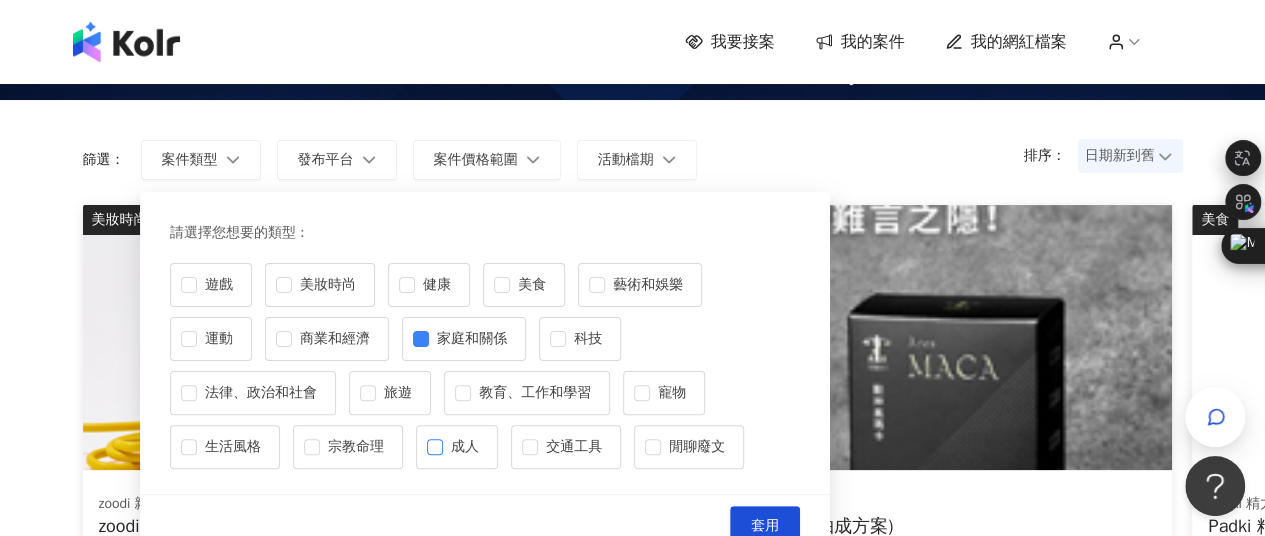 click on "成人" at bounding box center [465, 447] 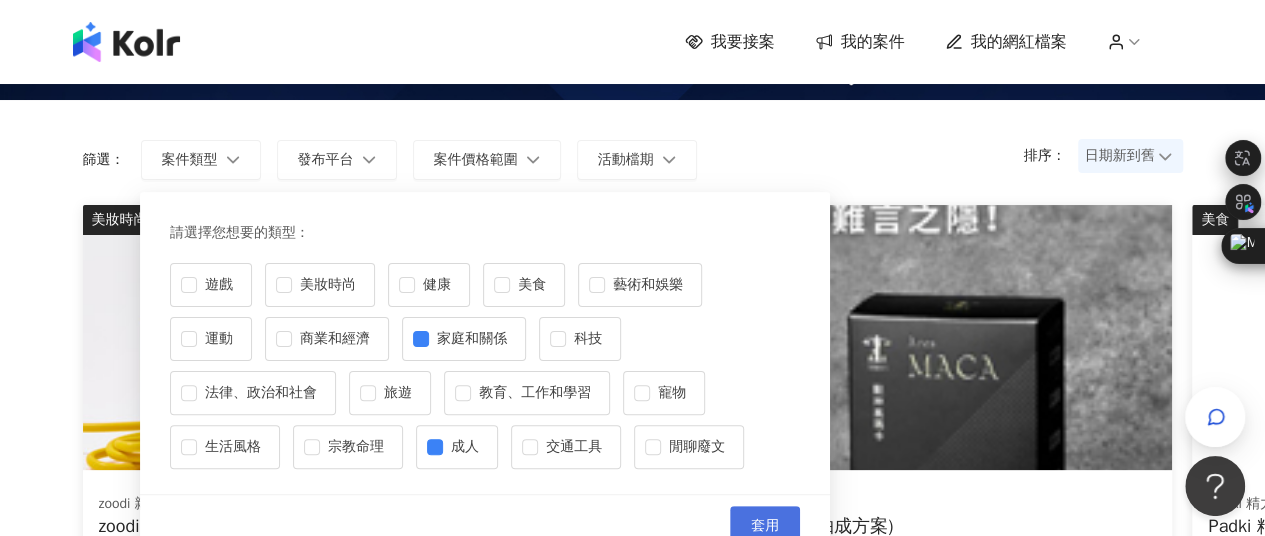 click on "套用" at bounding box center (765, 526) 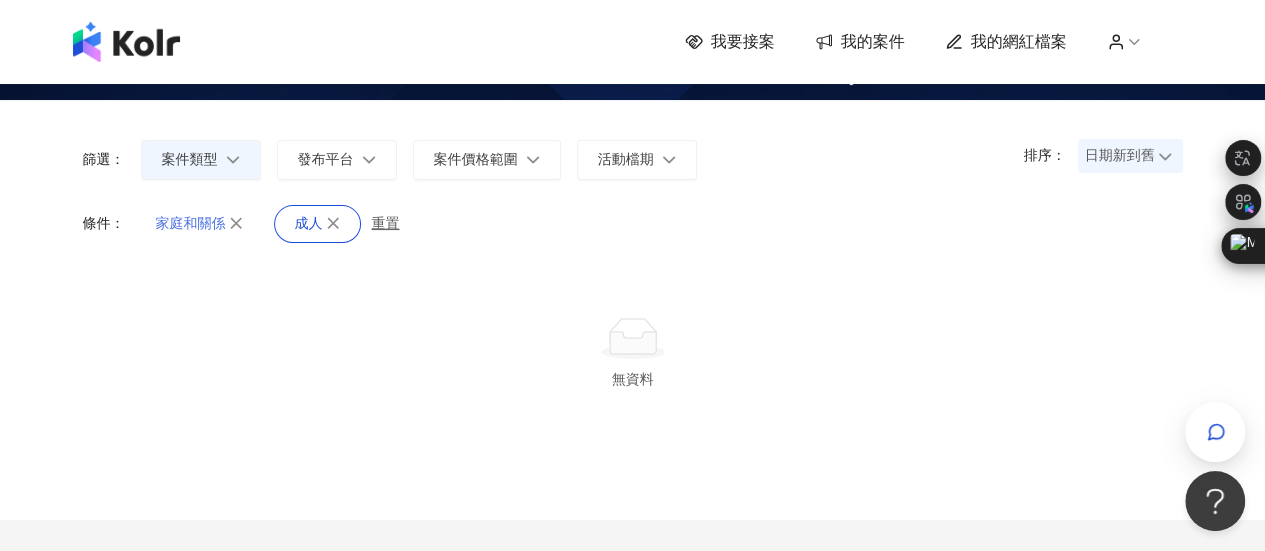 click 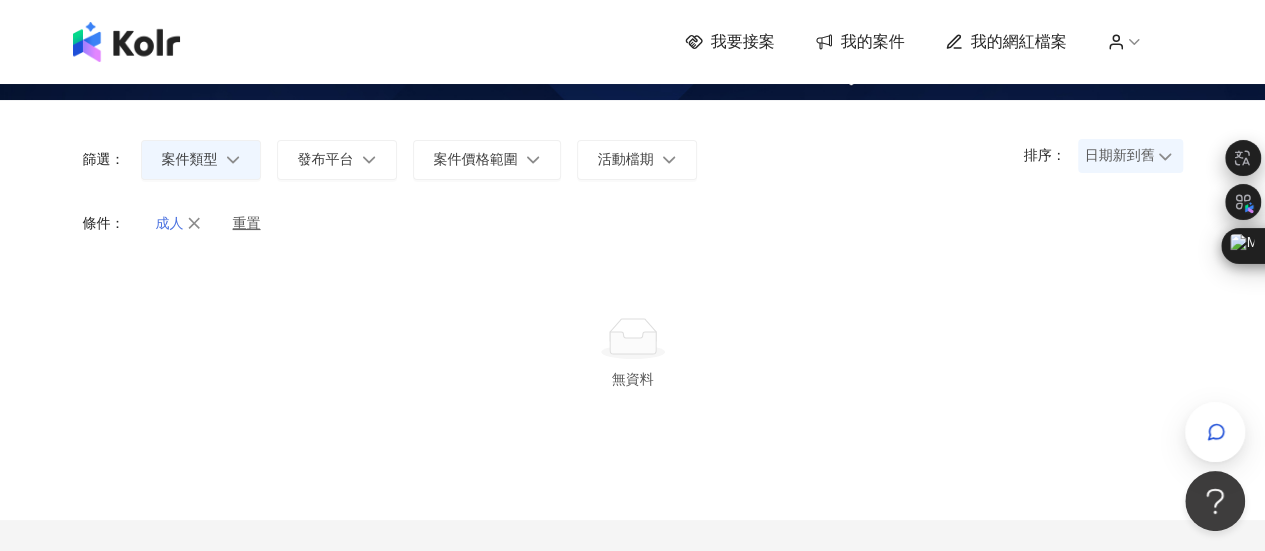 click 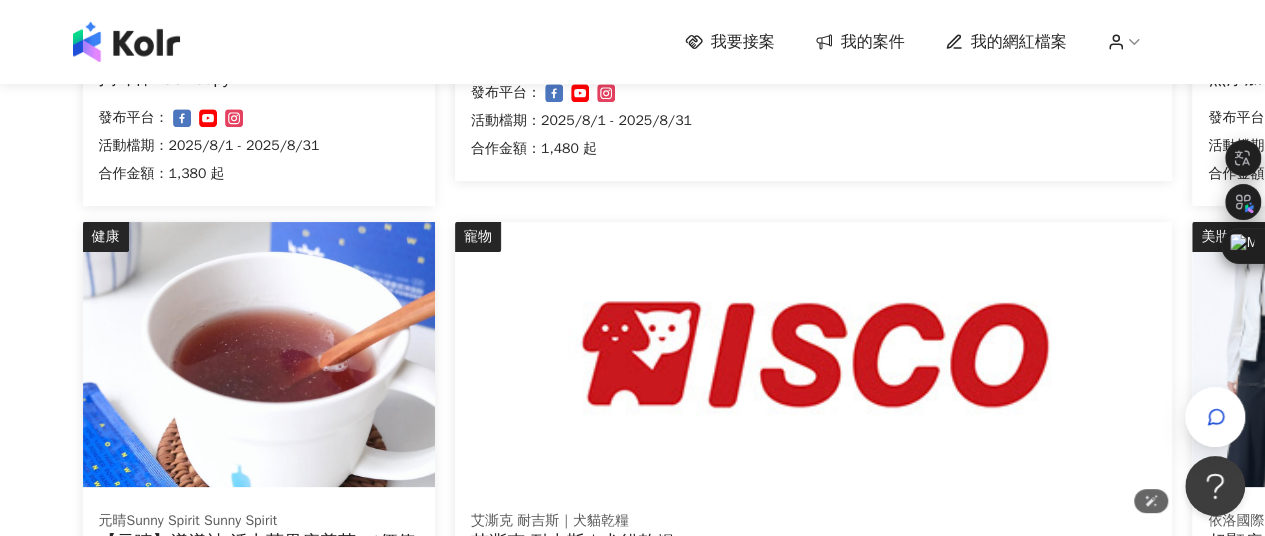 scroll, scrollTop: 1300, scrollLeft: 0, axis: vertical 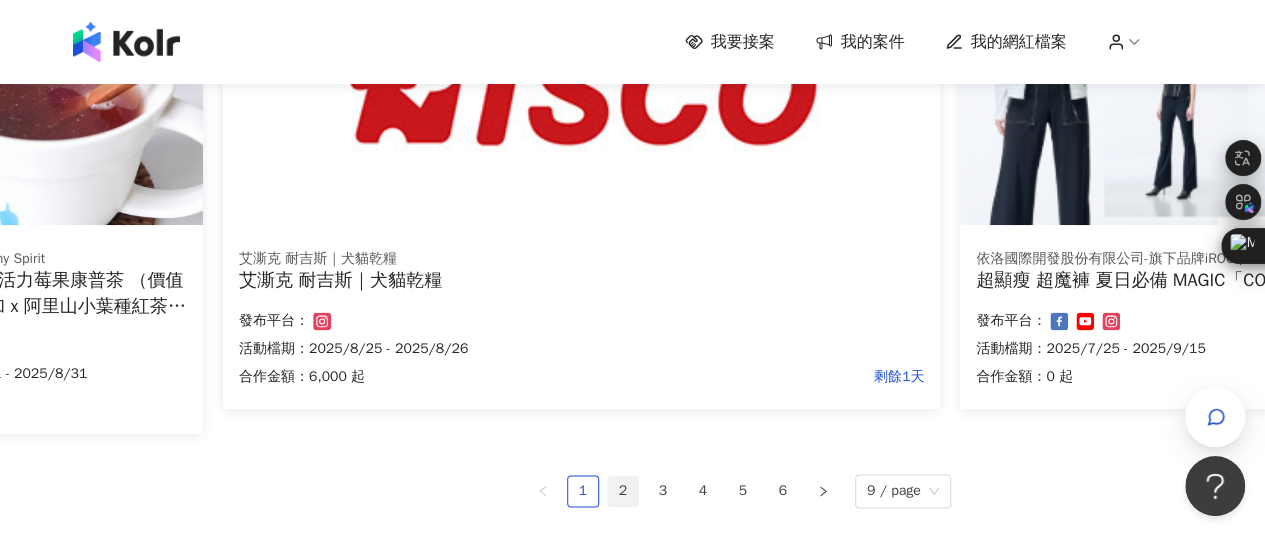 click on "2" at bounding box center (623, 491) 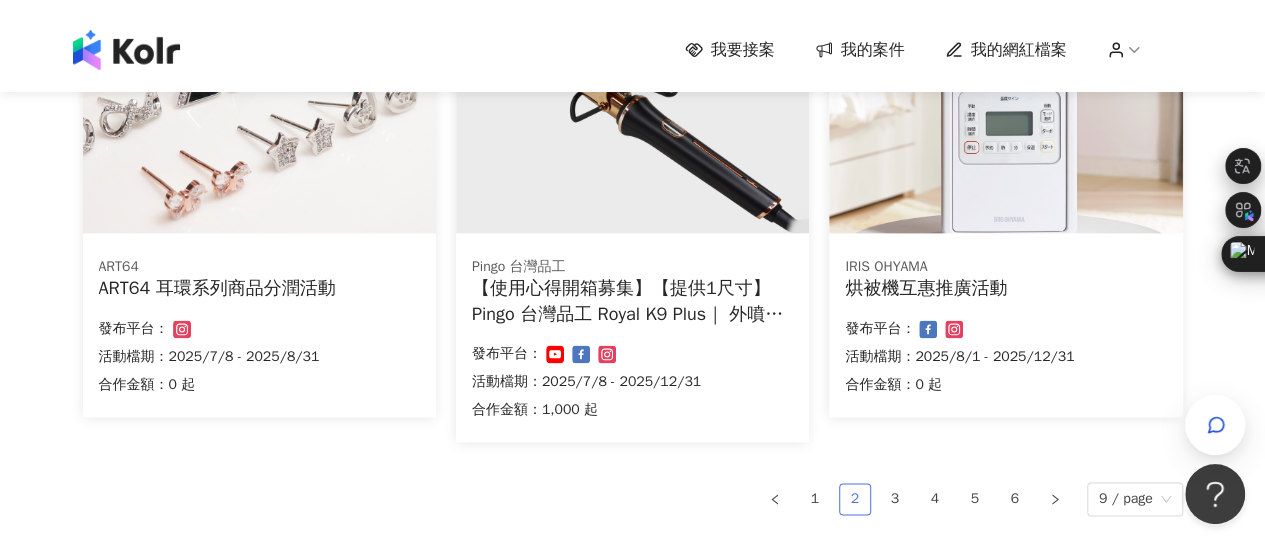 scroll, scrollTop: 1300, scrollLeft: 0, axis: vertical 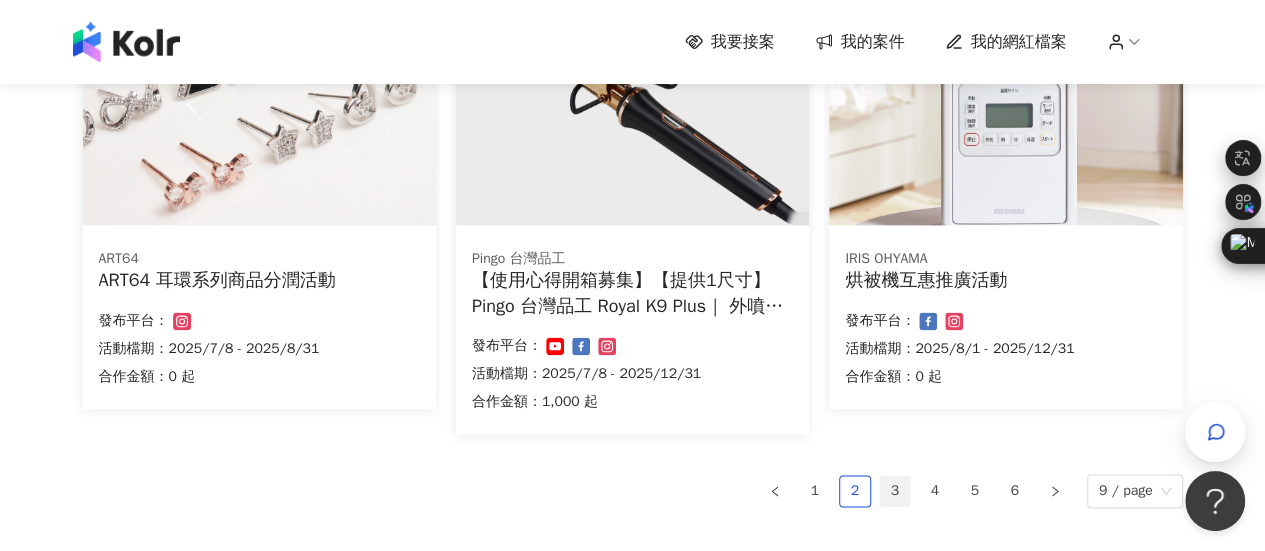 click on "3" at bounding box center (895, 491) 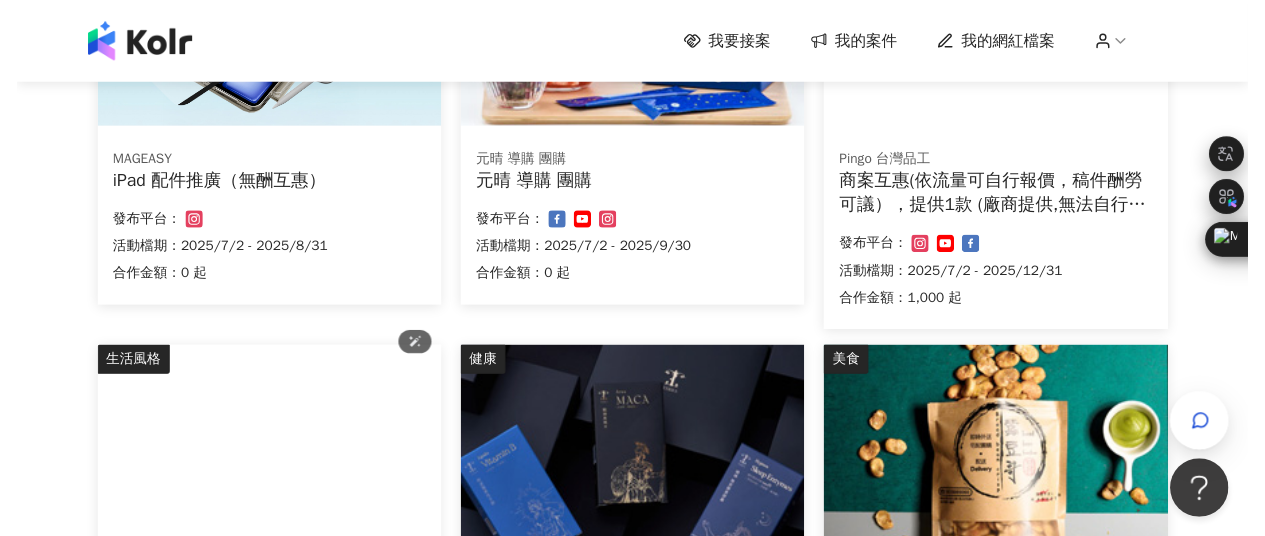 scroll, scrollTop: 0, scrollLeft: 0, axis: both 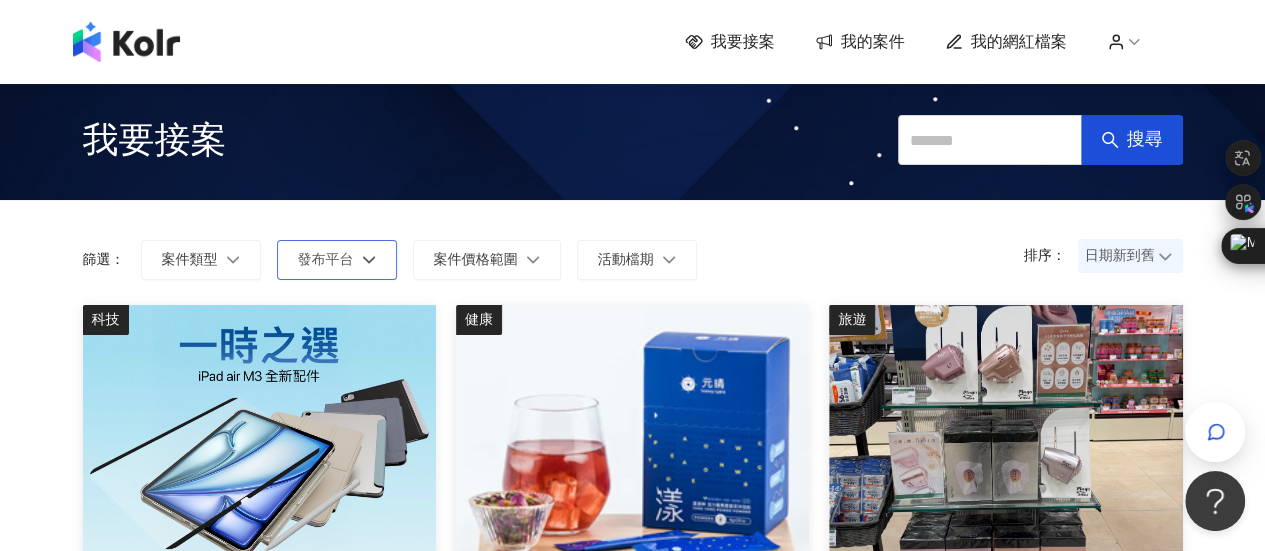 click 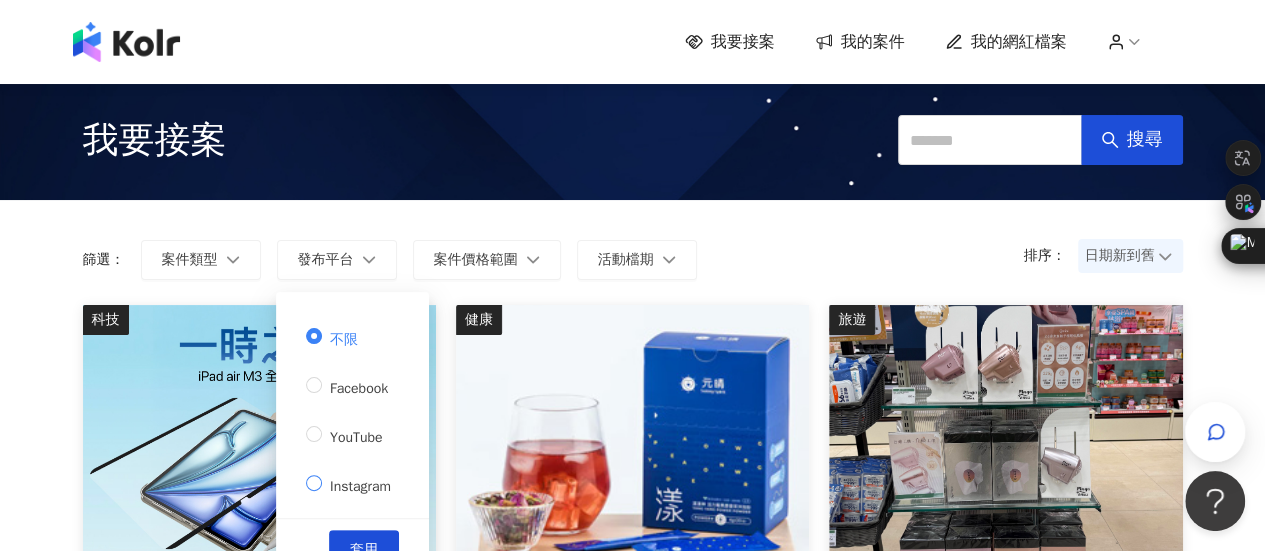 click on "Instagram" at bounding box center (360, 486) 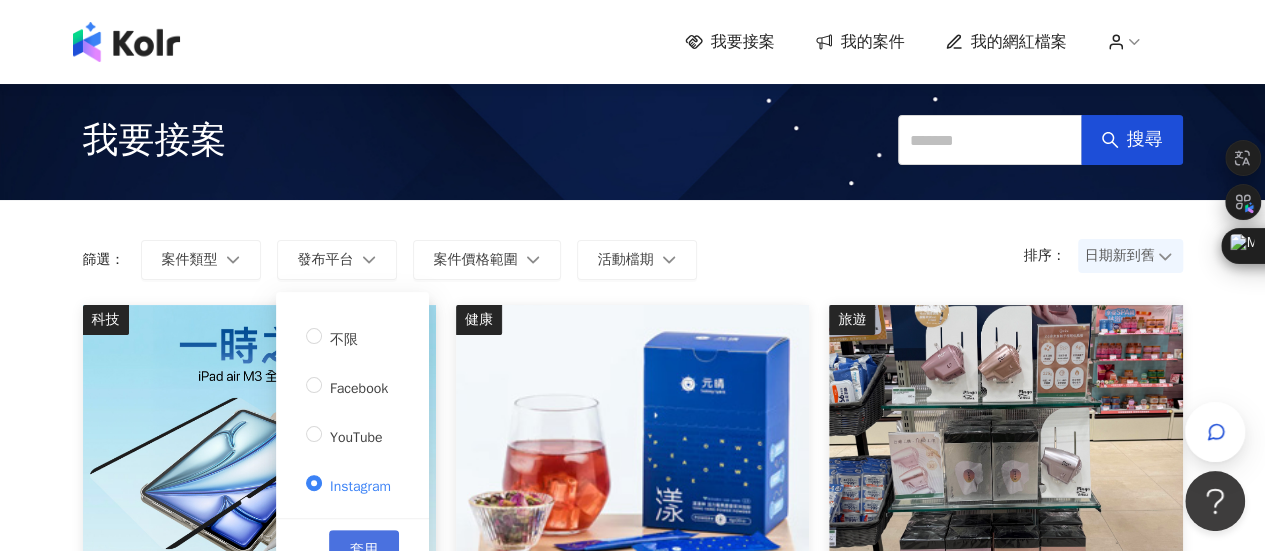 click on "套用" at bounding box center [364, 550] 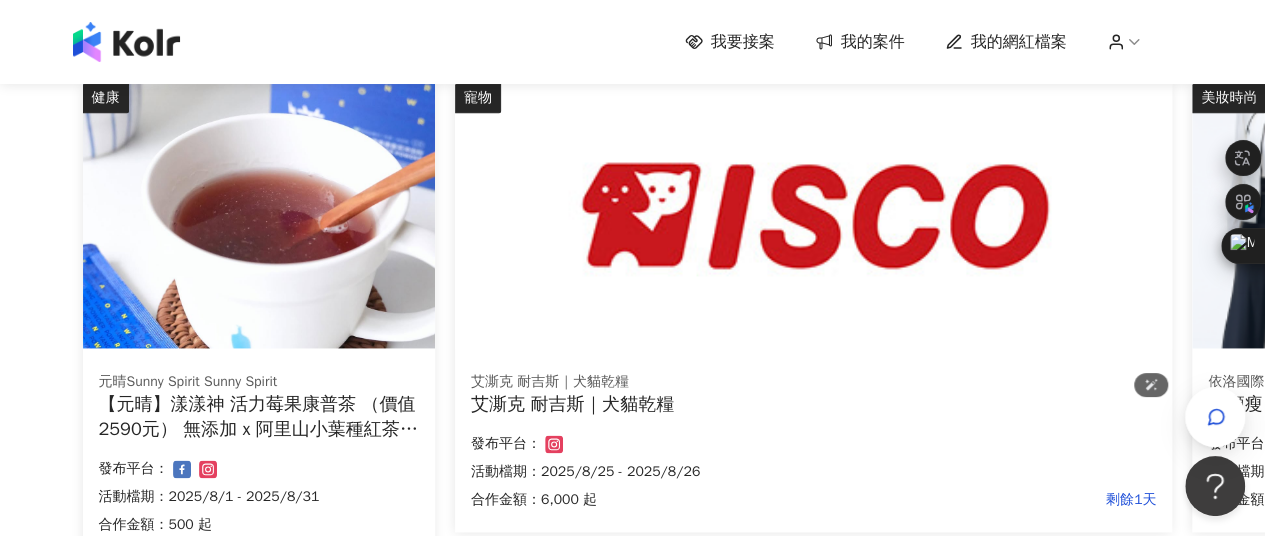 scroll, scrollTop: 1400, scrollLeft: 0, axis: vertical 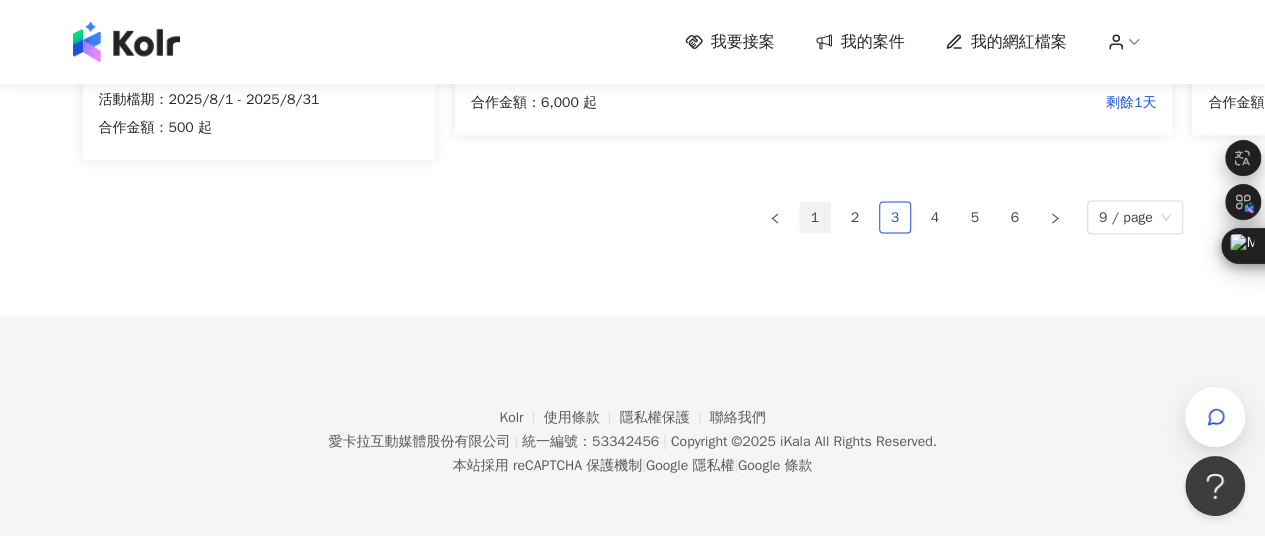 click on "1" at bounding box center (815, 217) 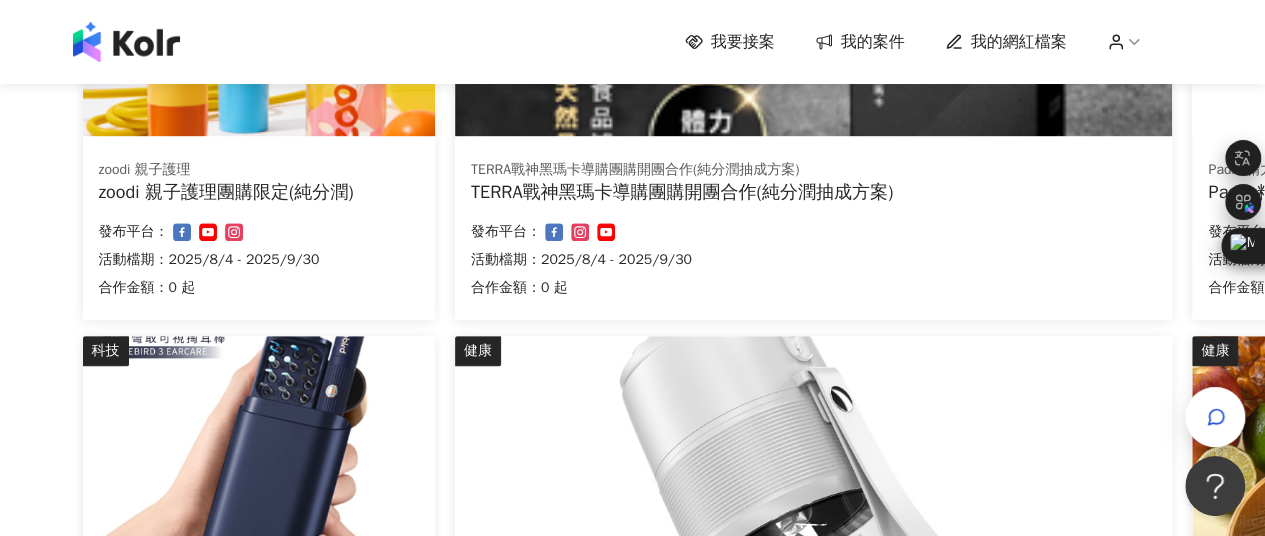 scroll, scrollTop: 387, scrollLeft: 0, axis: vertical 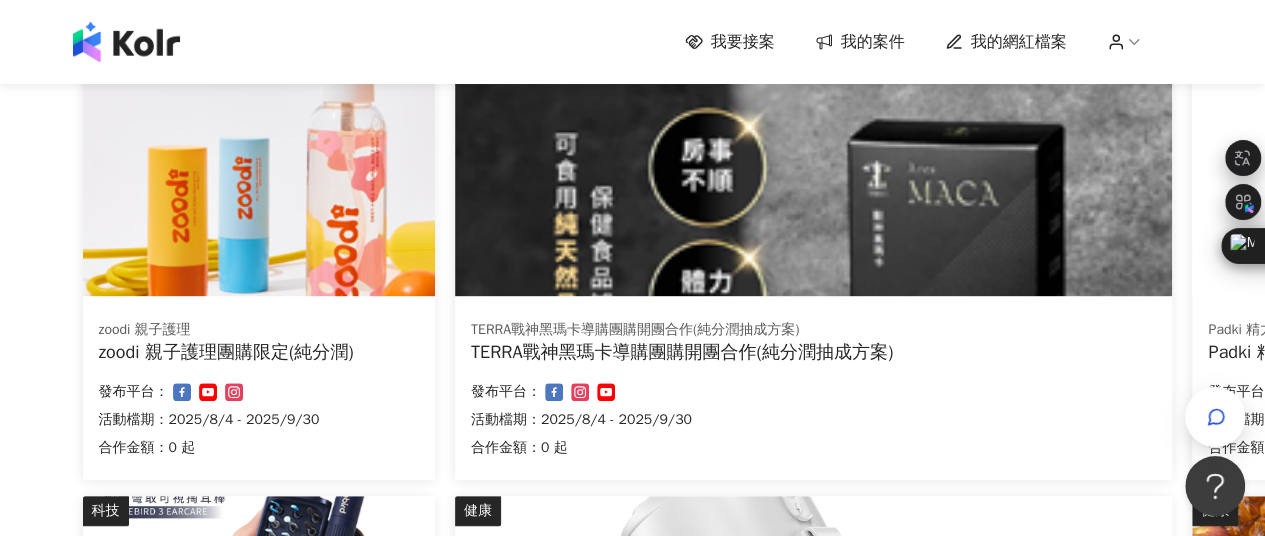 click on "我的案件" at bounding box center (873, 42) 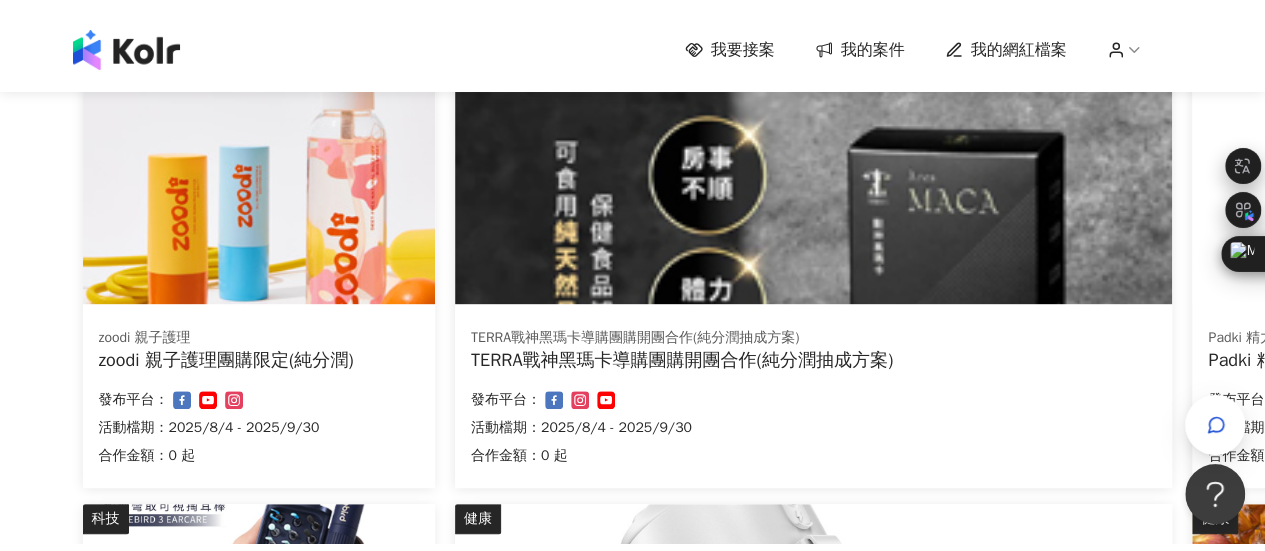 scroll, scrollTop: 0, scrollLeft: 0, axis: both 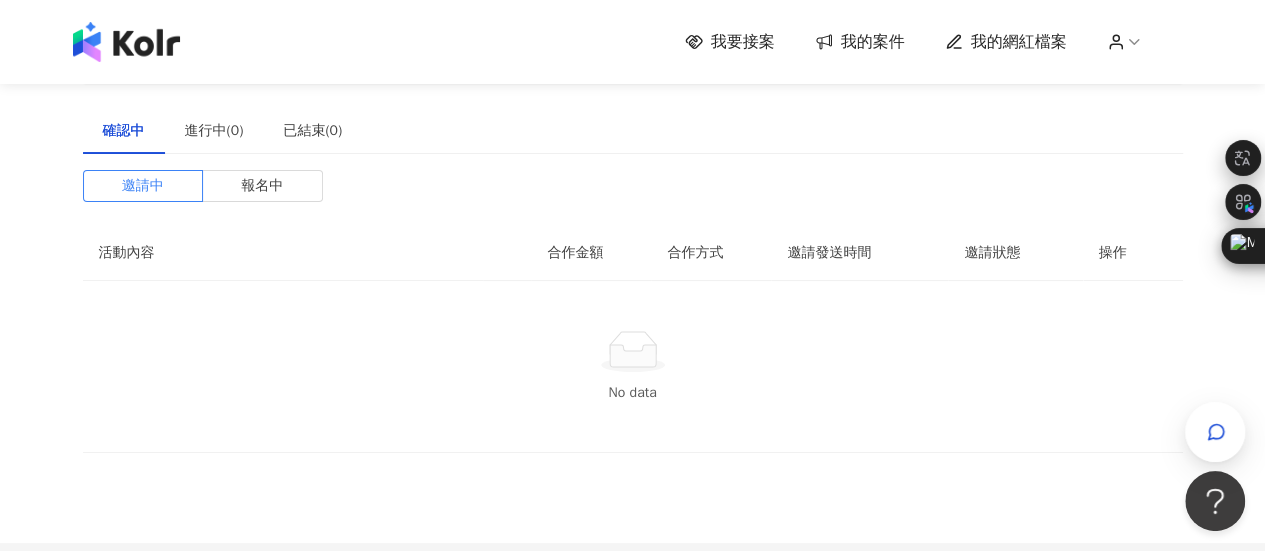 click on "我要接案" at bounding box center [743, 42] 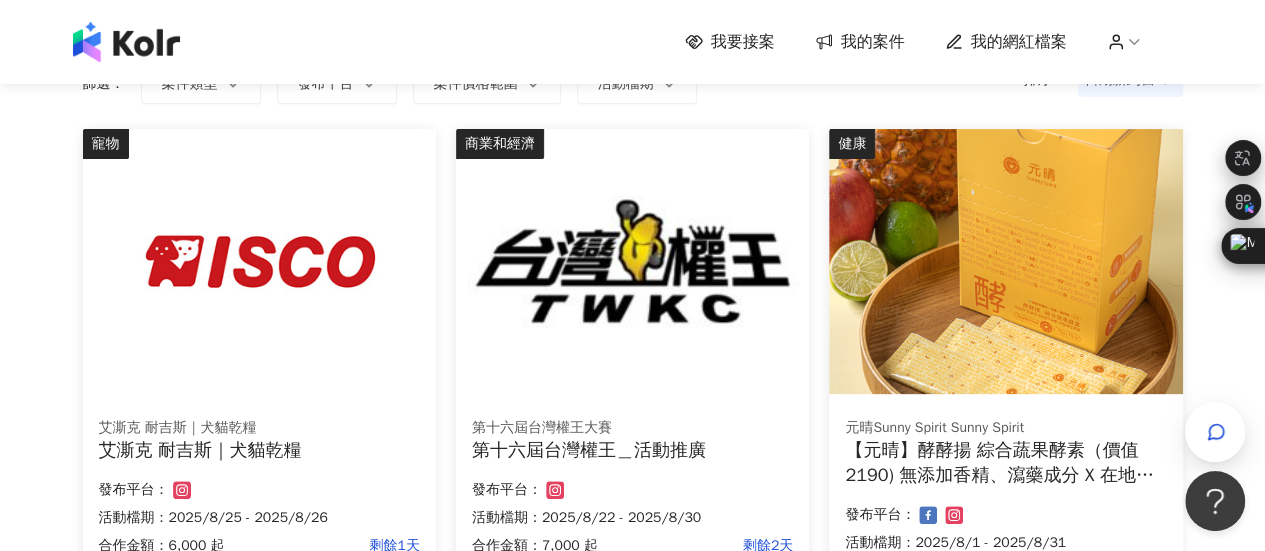 scroll, scrollTop: 0, scrollLeft: 0, axis: both 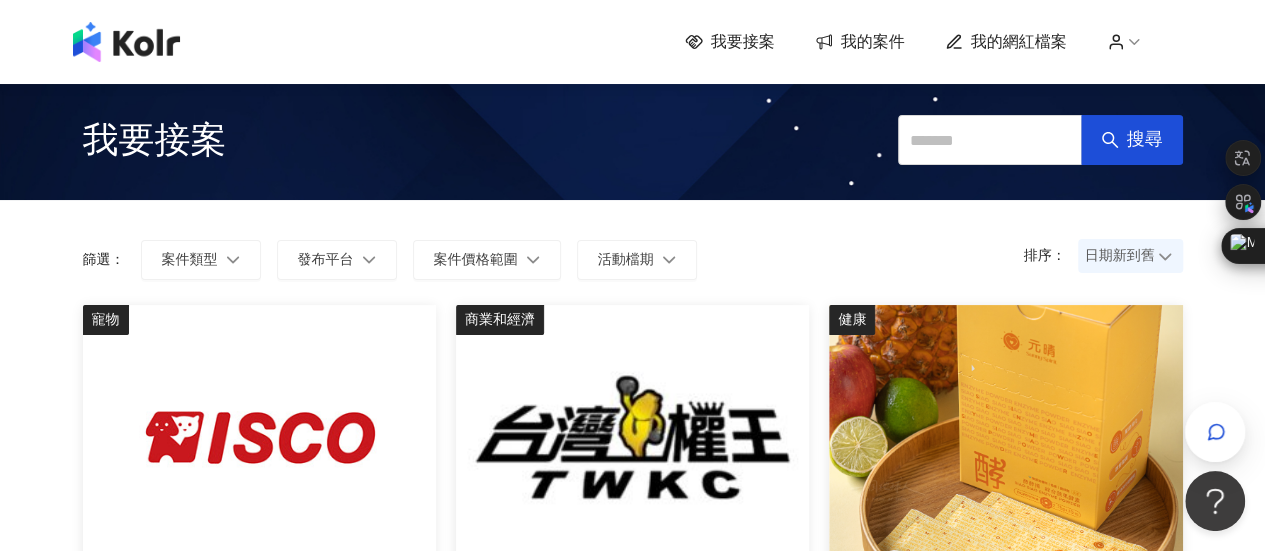 click at bounding box center [126, 42] 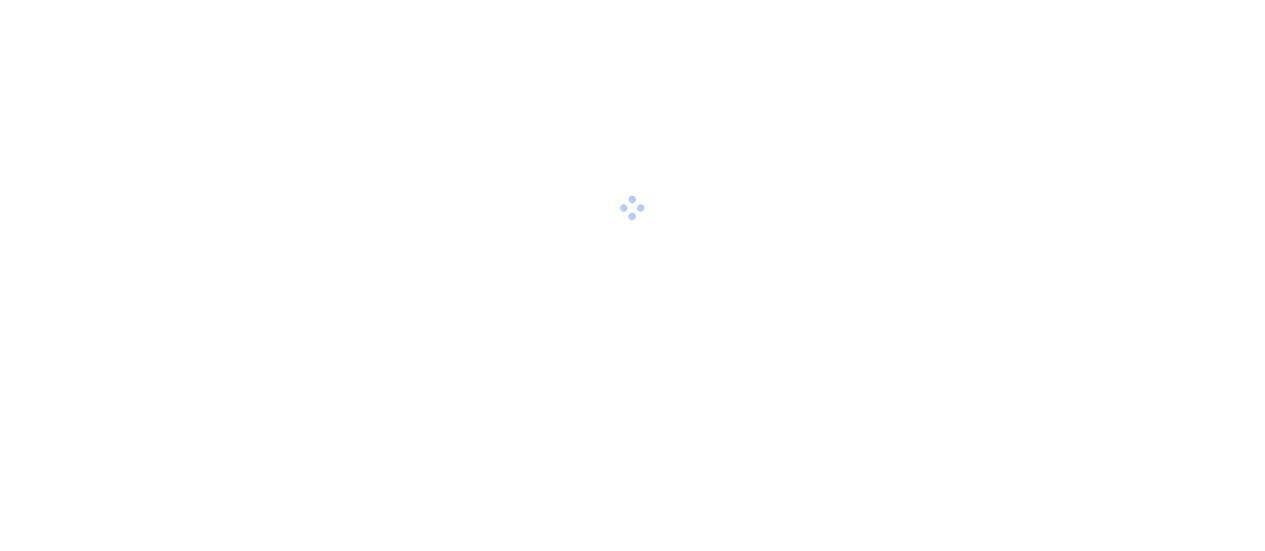 scroll, scrollTop: 0, scrollLeft: 0, axis: both 